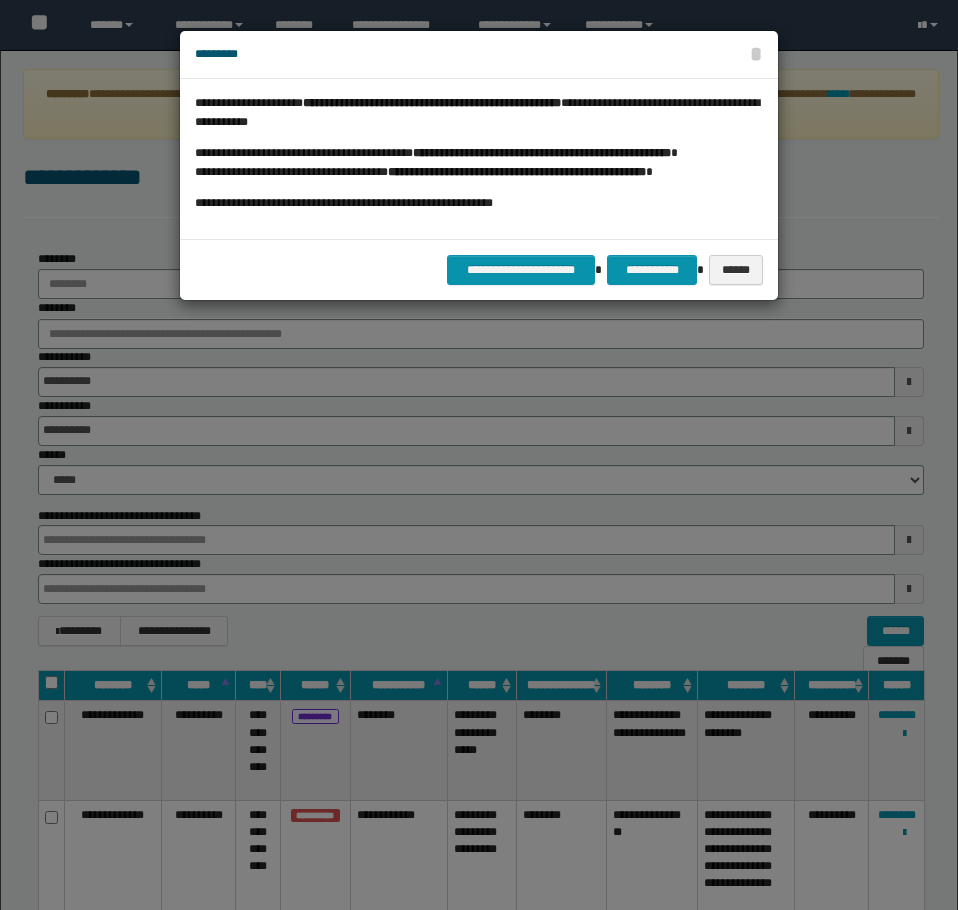 scroll, scrollTop: 0, scrollLeft: 0, axis: both 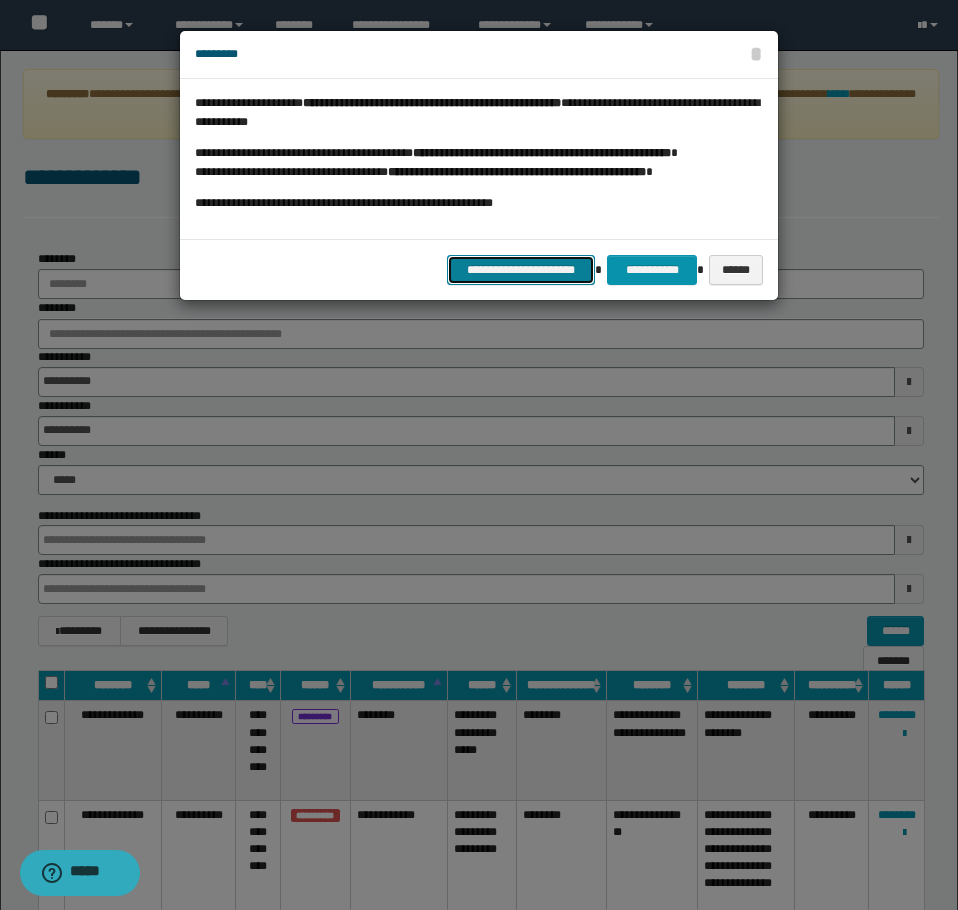 click on "**********" at bounding box center [521, 270] 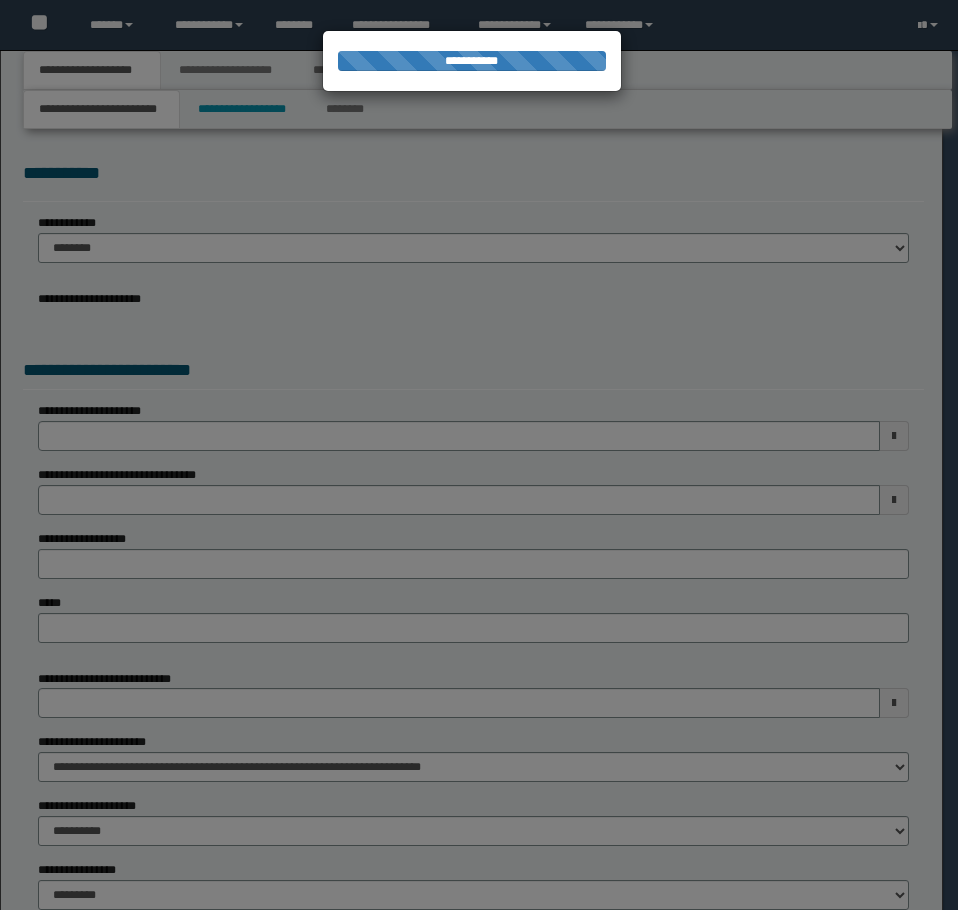 scroll, scrollTop: 0, scrollLeft: 0, axis: both 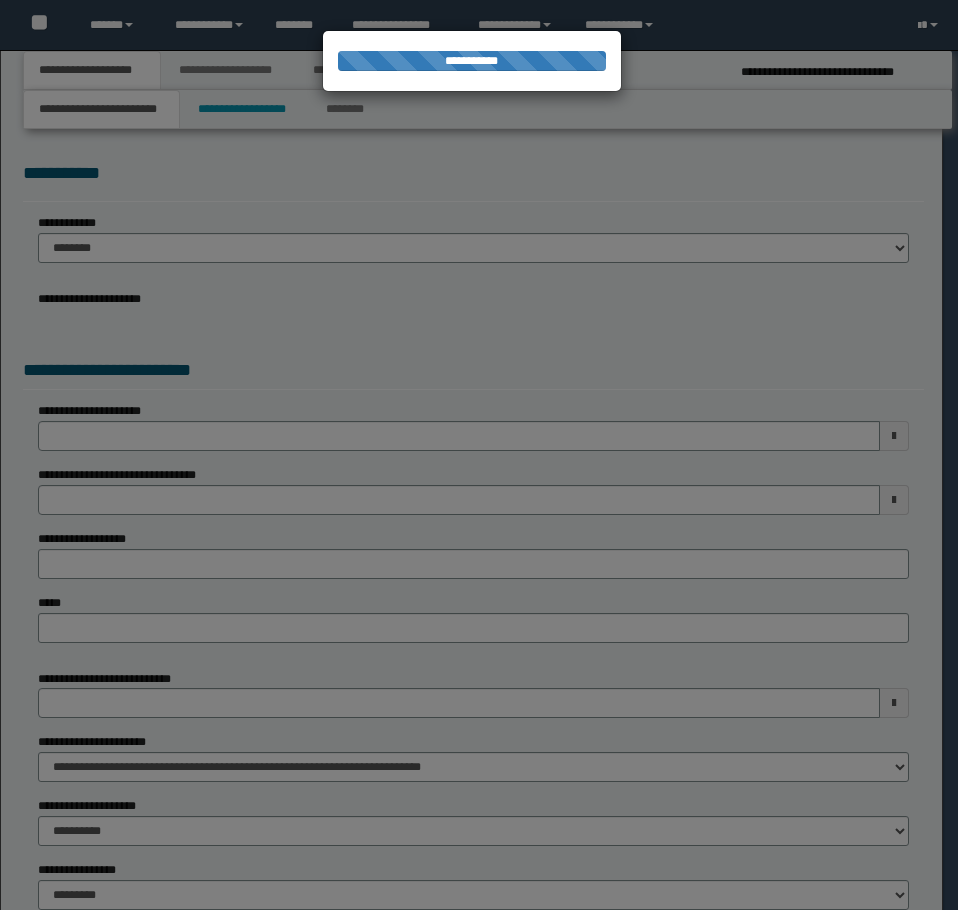 select on "*" 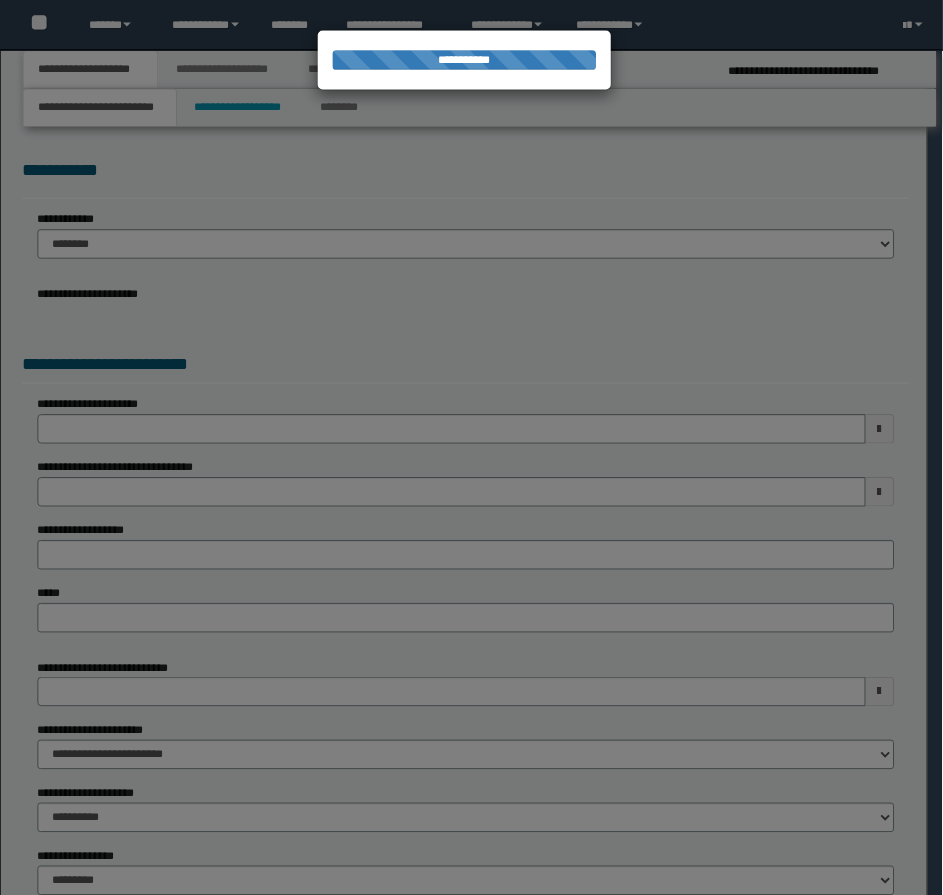 scroll, scrollTop: 0, scrollLeft: 0, axis: both 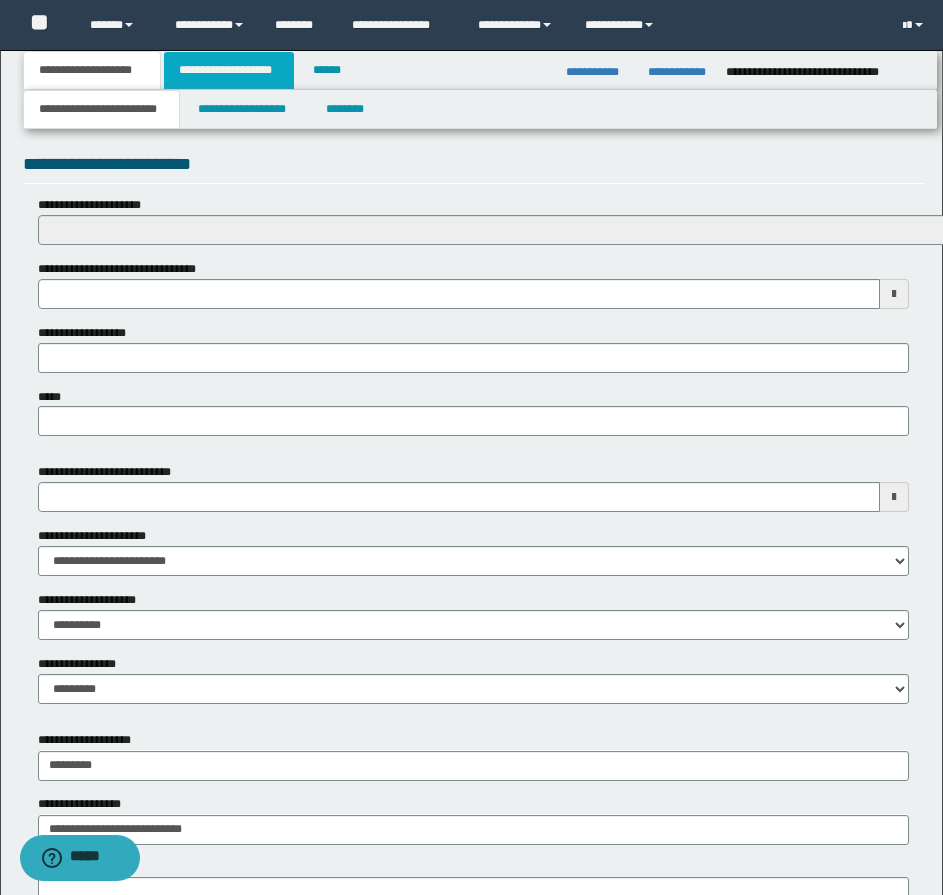 click on "**********" at bounding box center [229, 70] 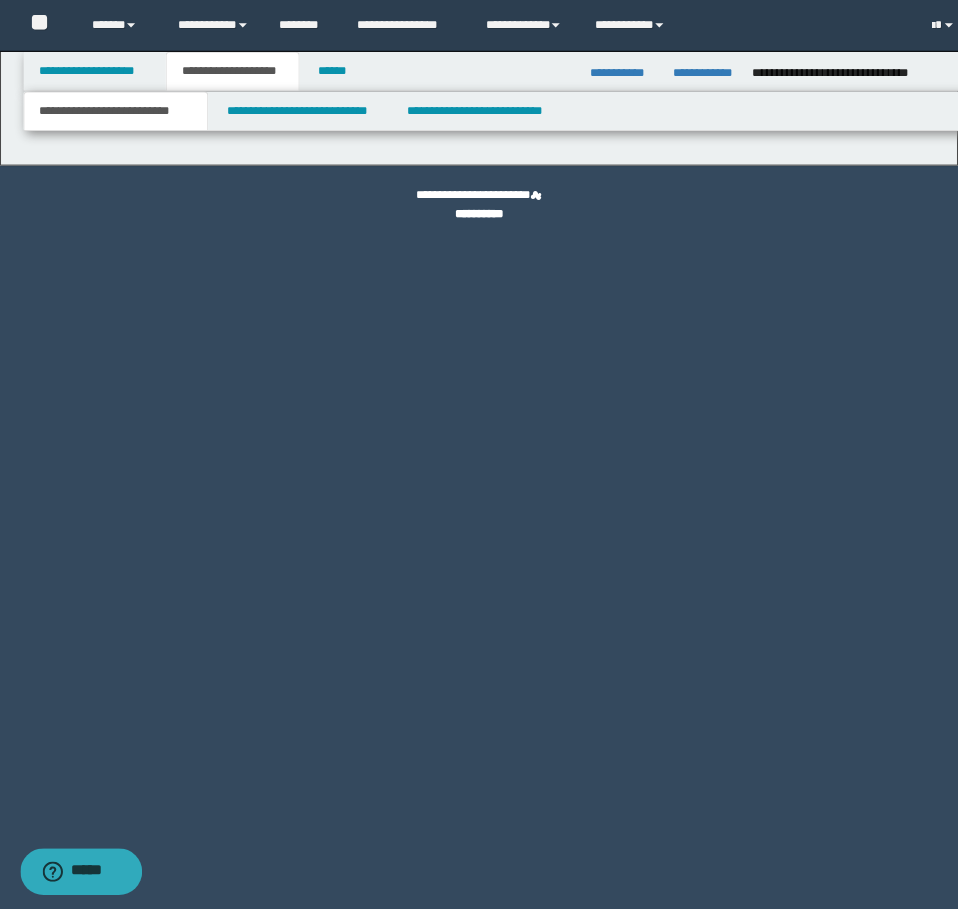 scroll, scrollTop: 0, scrollLeft: 0, axis: both 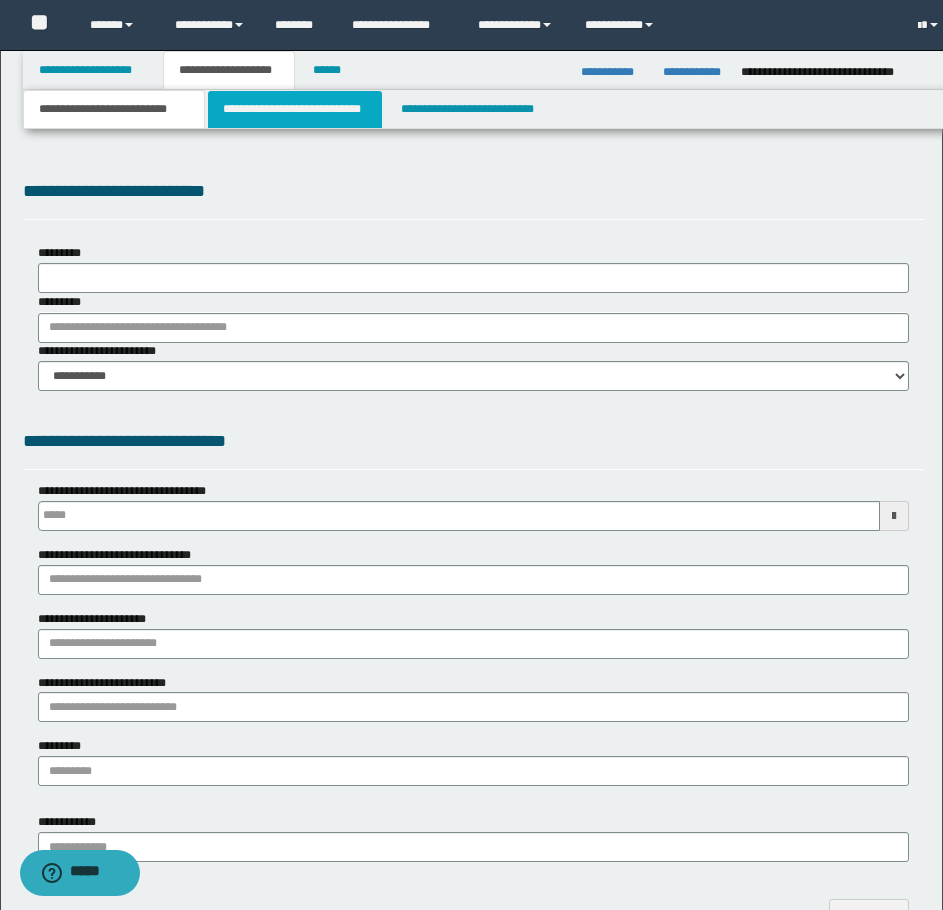 type 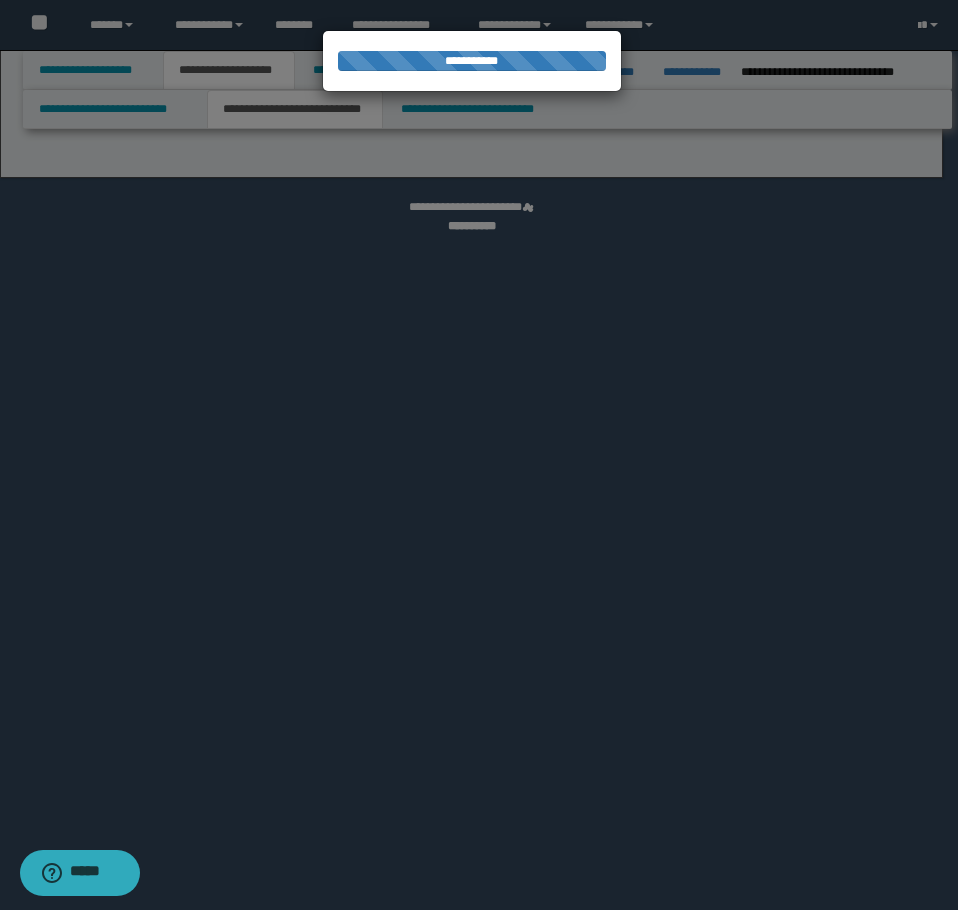 select on "*" 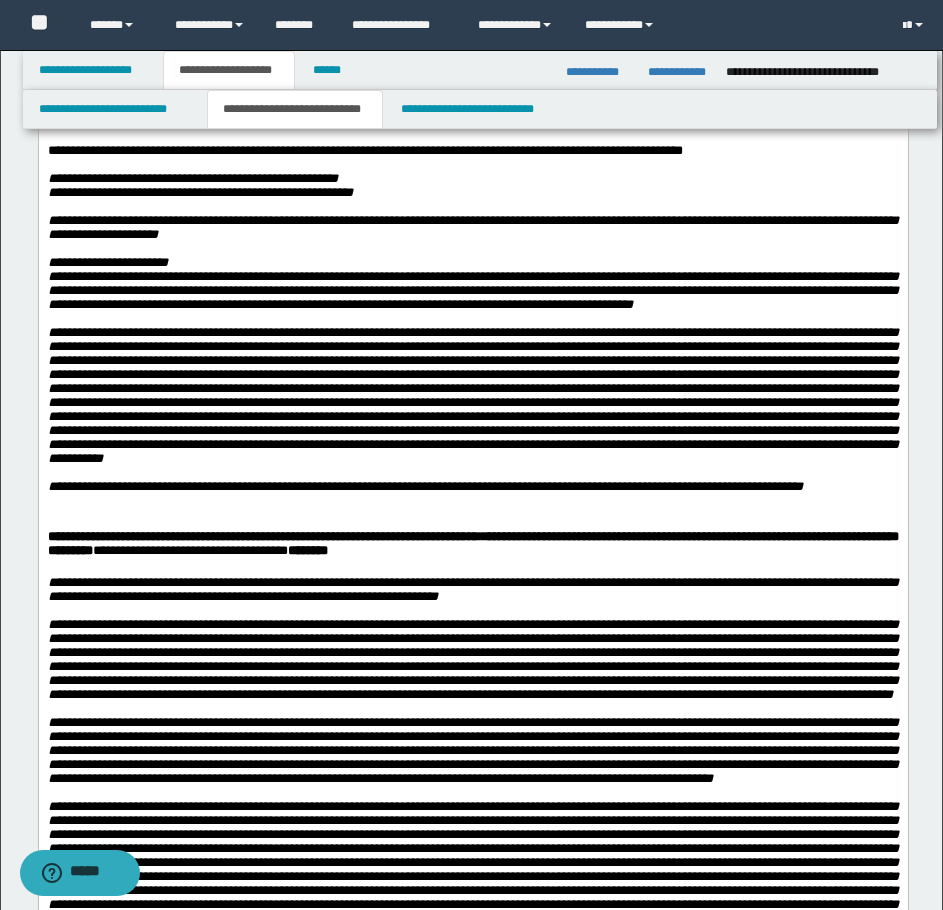 scroll, scrollTop: 900, scrollLeft: 0, axis: vertical 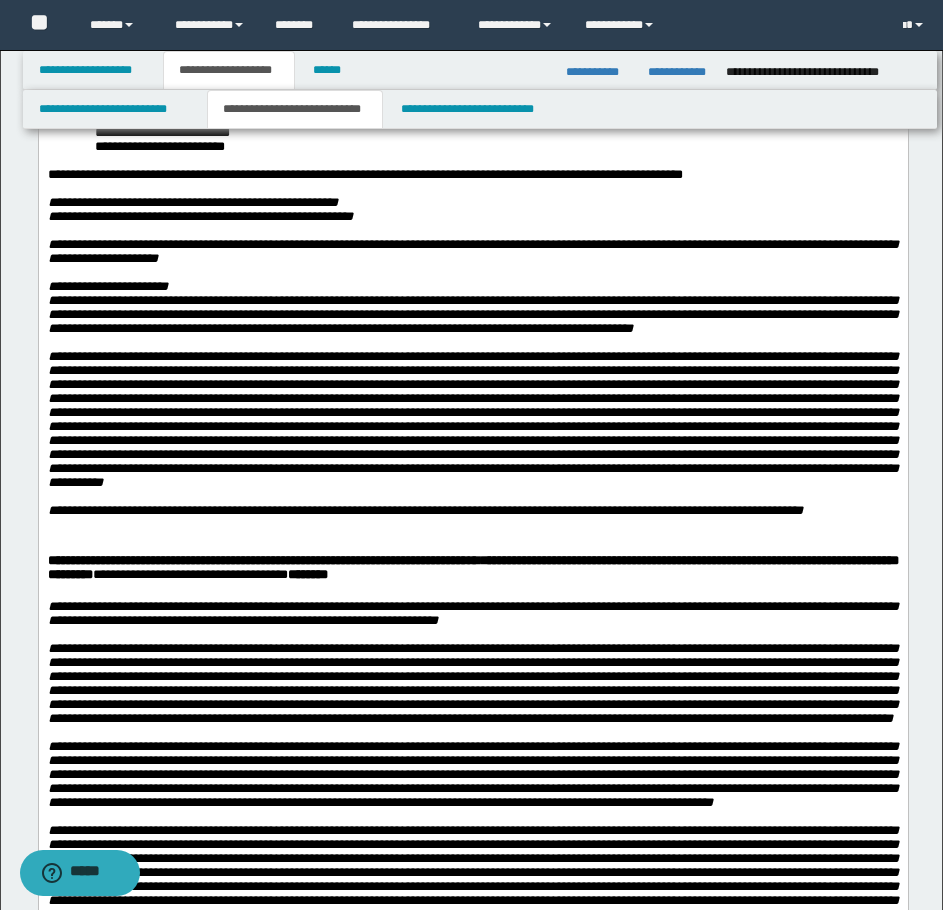 click on "**********" at bounding box center (496, 133) 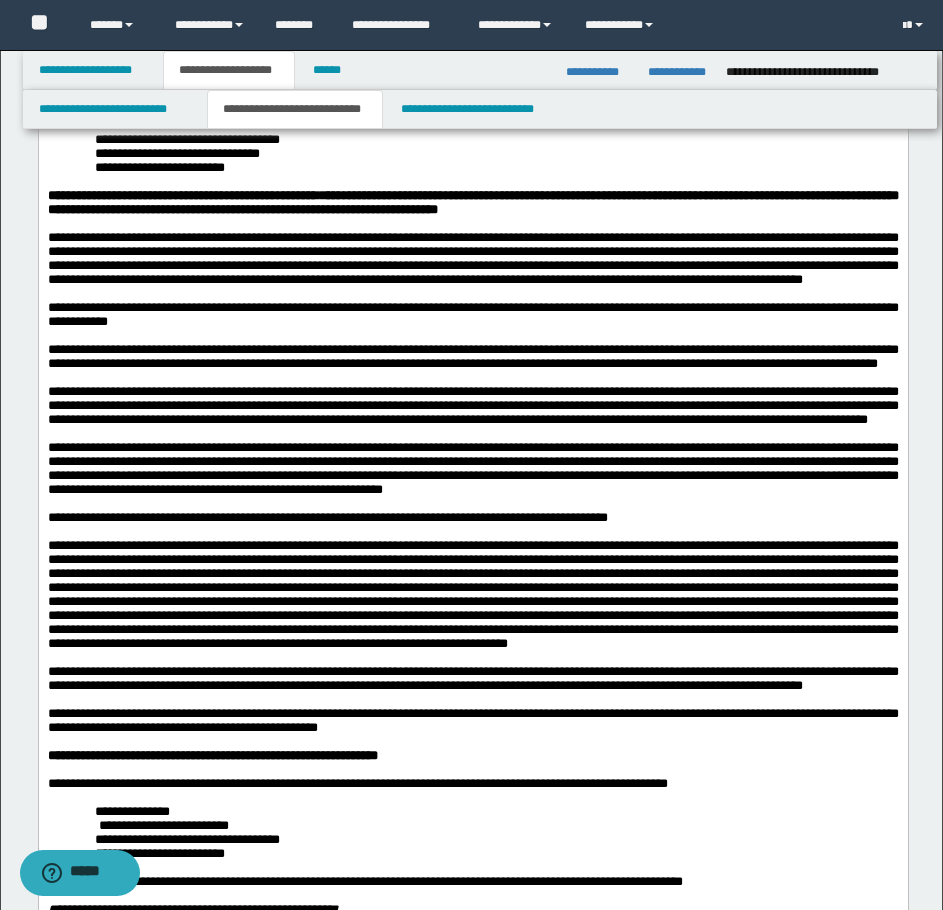 scroll, scrollTop: 0, scrollLeft: 0, axis: both 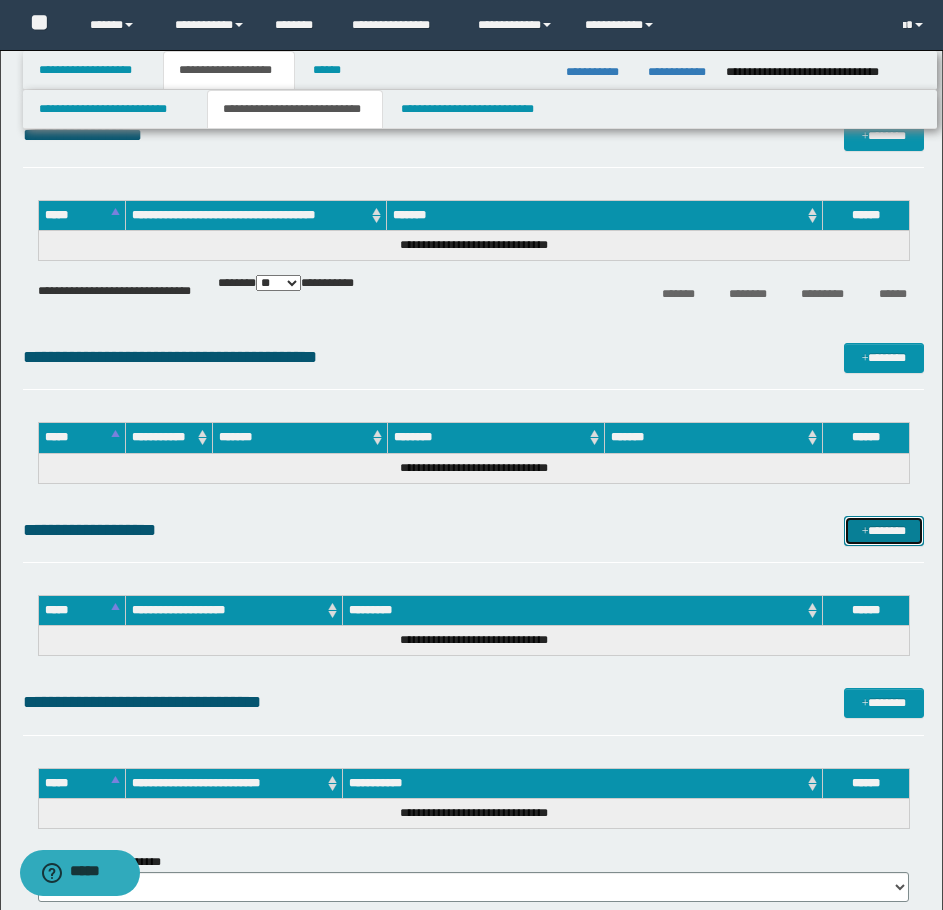 click on "*******" at bounding box center [884, 531] 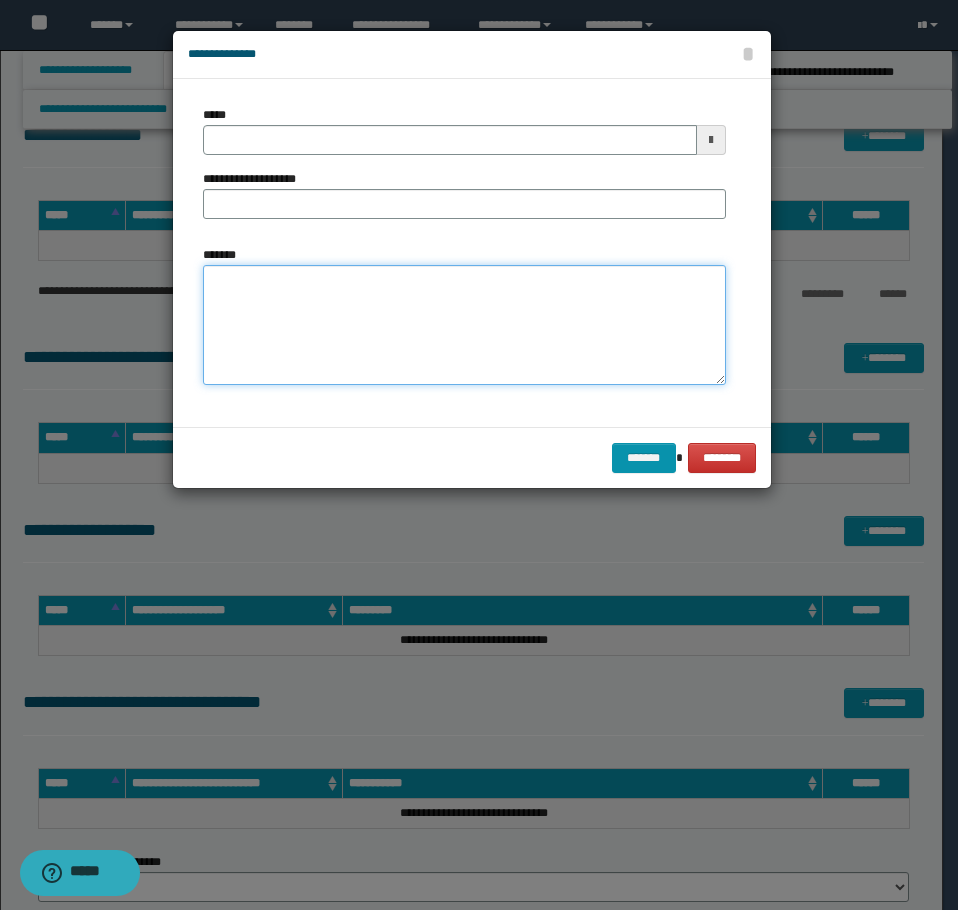 click on "*******" at bounding box center (464, 325) 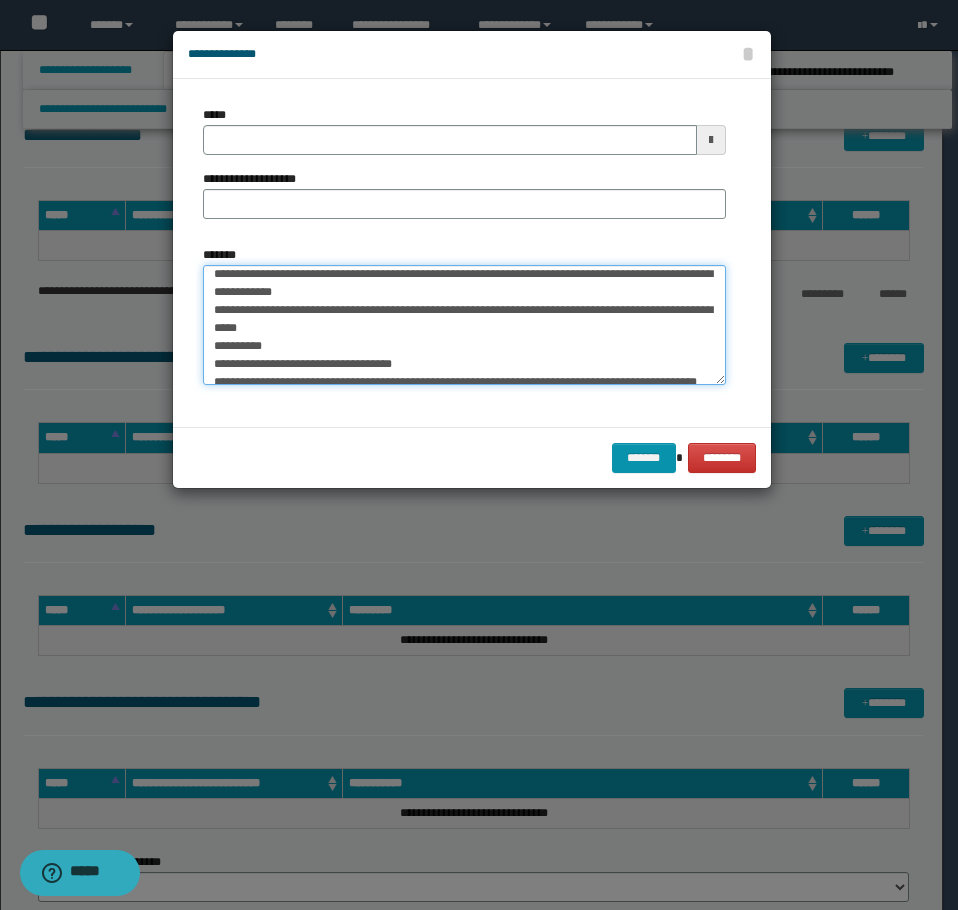 scroll, scrollTop: 0, scrollLeft: 0, axis: both 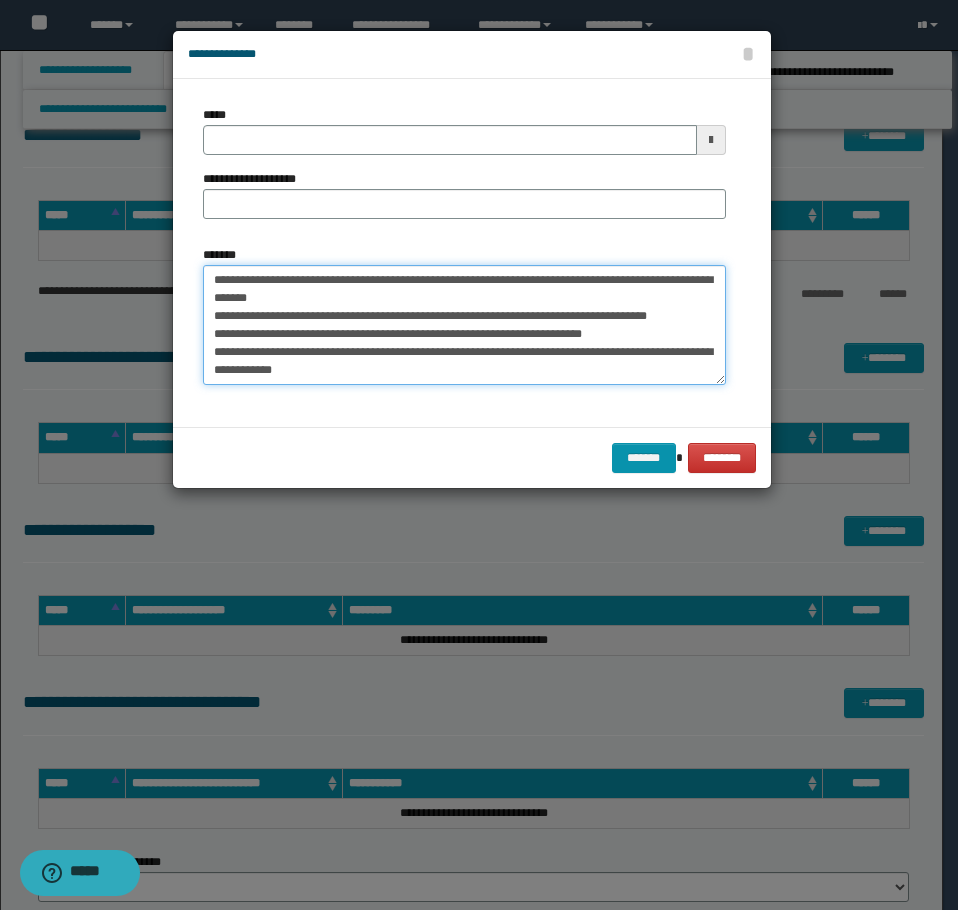 click on "**********" at bounding box center [464, 325] 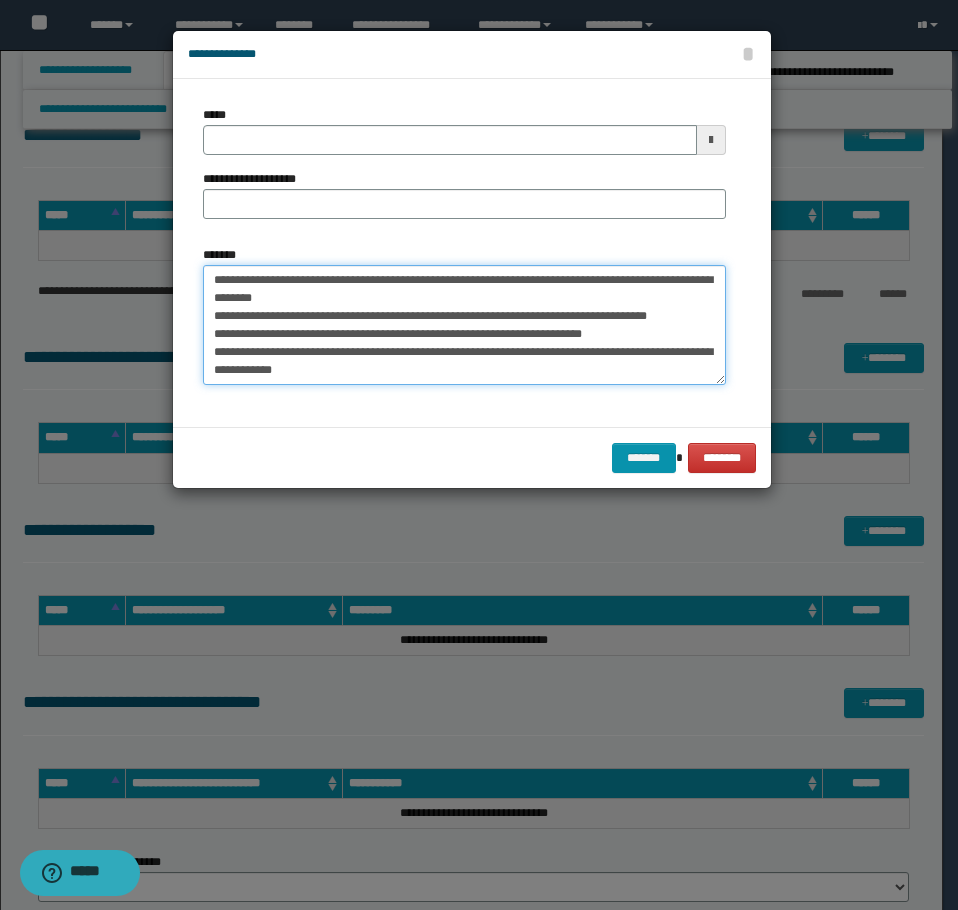 click on "**********" at bounding box center [464, 325] 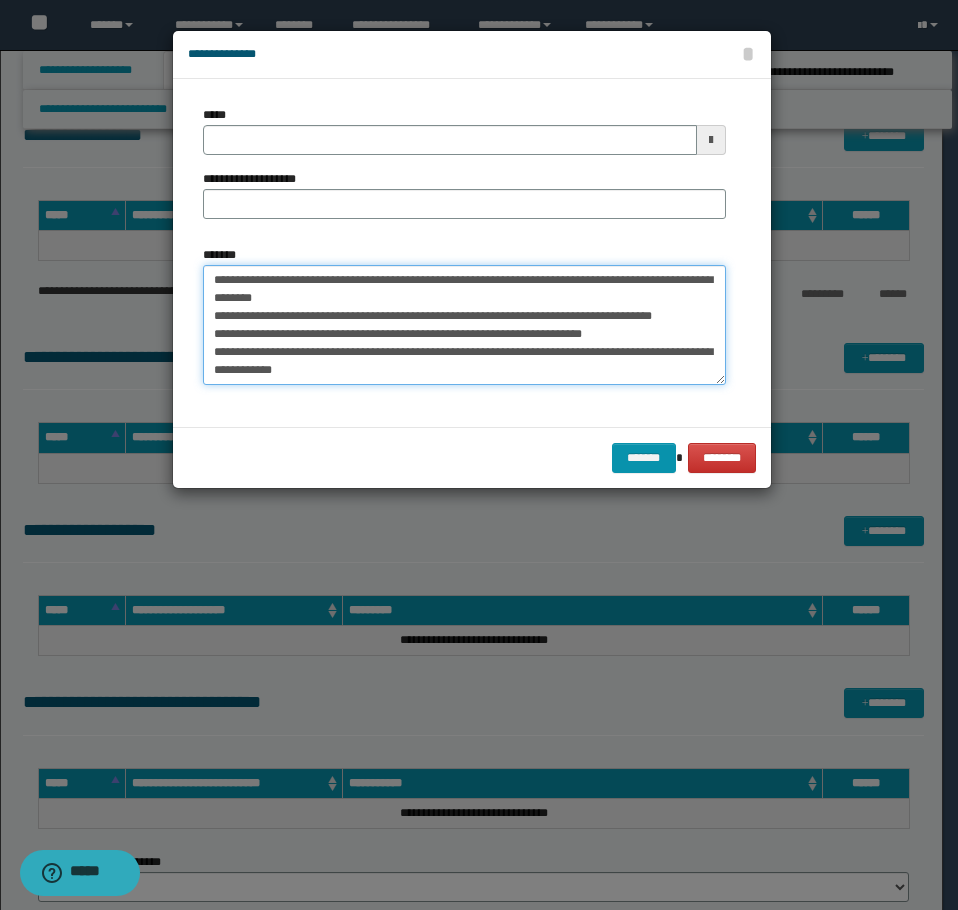 click on "**********" at bounding box center (464, 325) 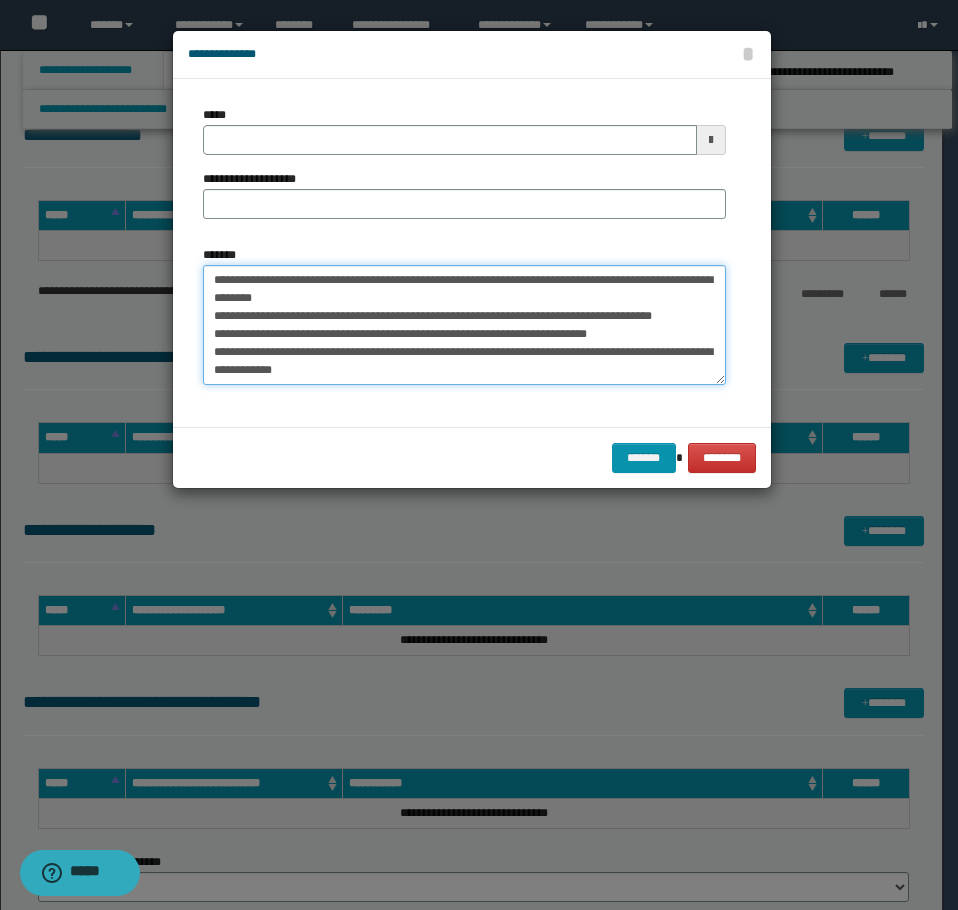 click on "**********" at bounding box center [464, 325] 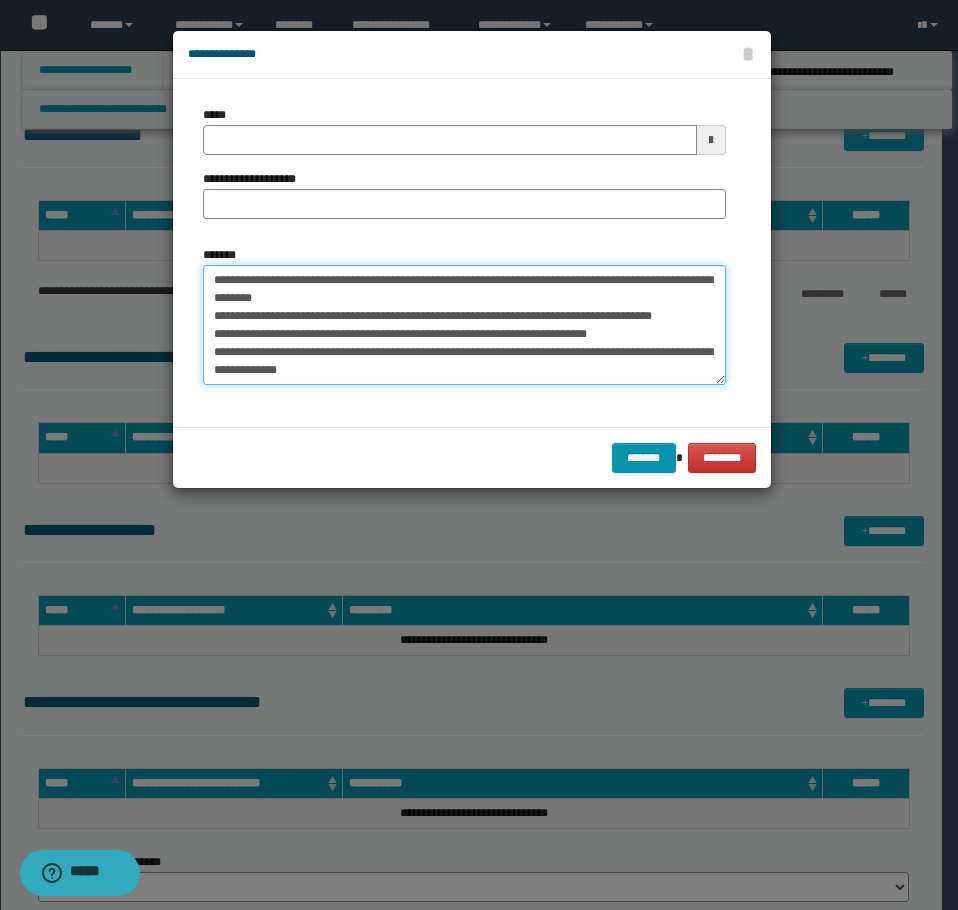 scroll, scrollTop: 100, scrollLeft: 0, axis: vertical 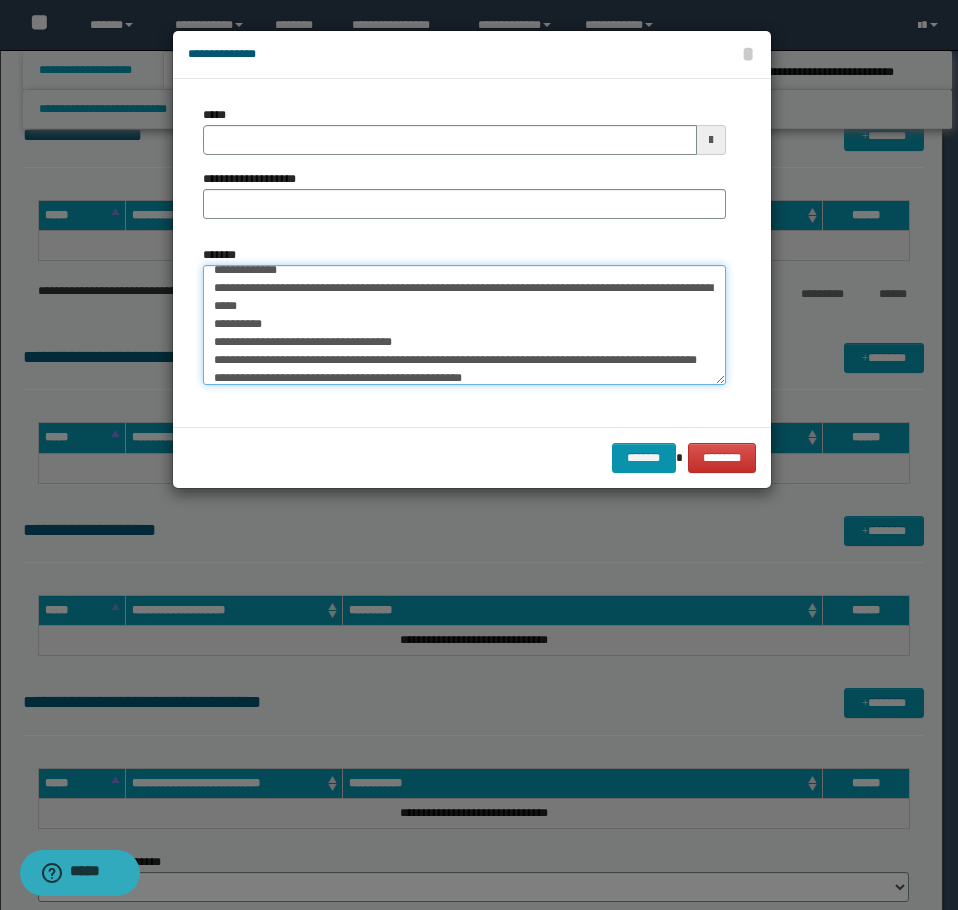 click on "**********" at bounding box center (464, 325) 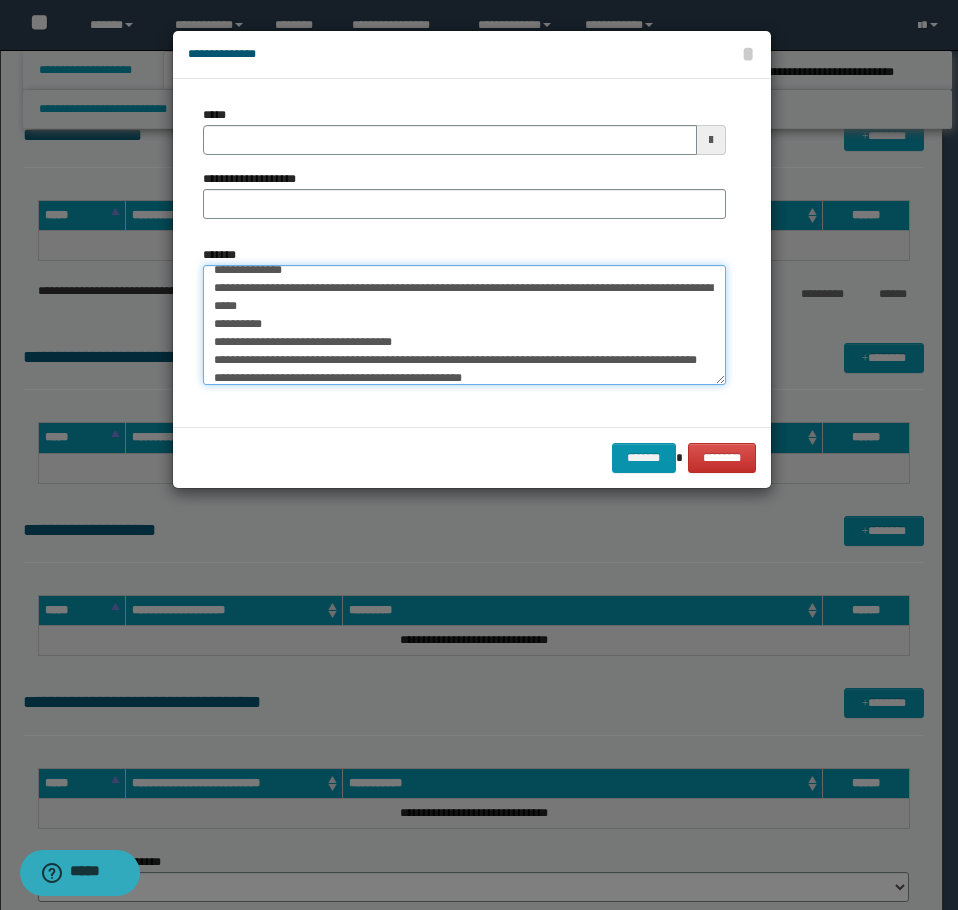click on "**********" at bounding box center (464, 325) 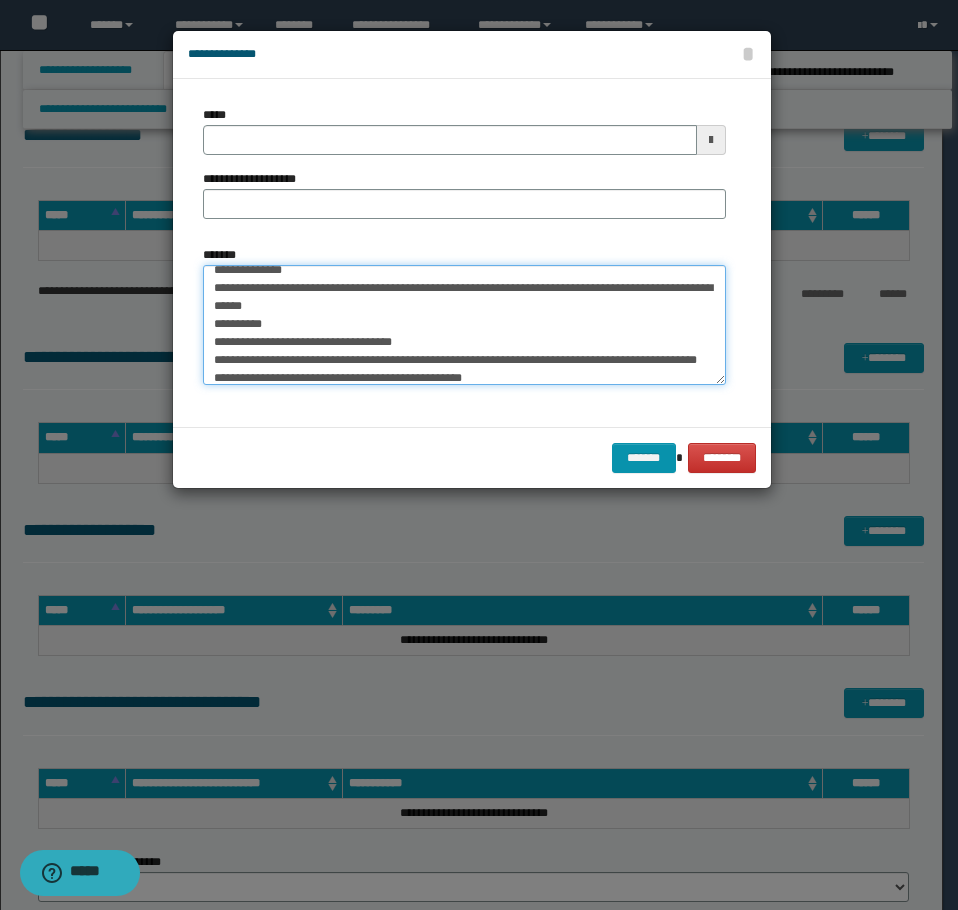 click on "**********" at bounding box center [464, 325] 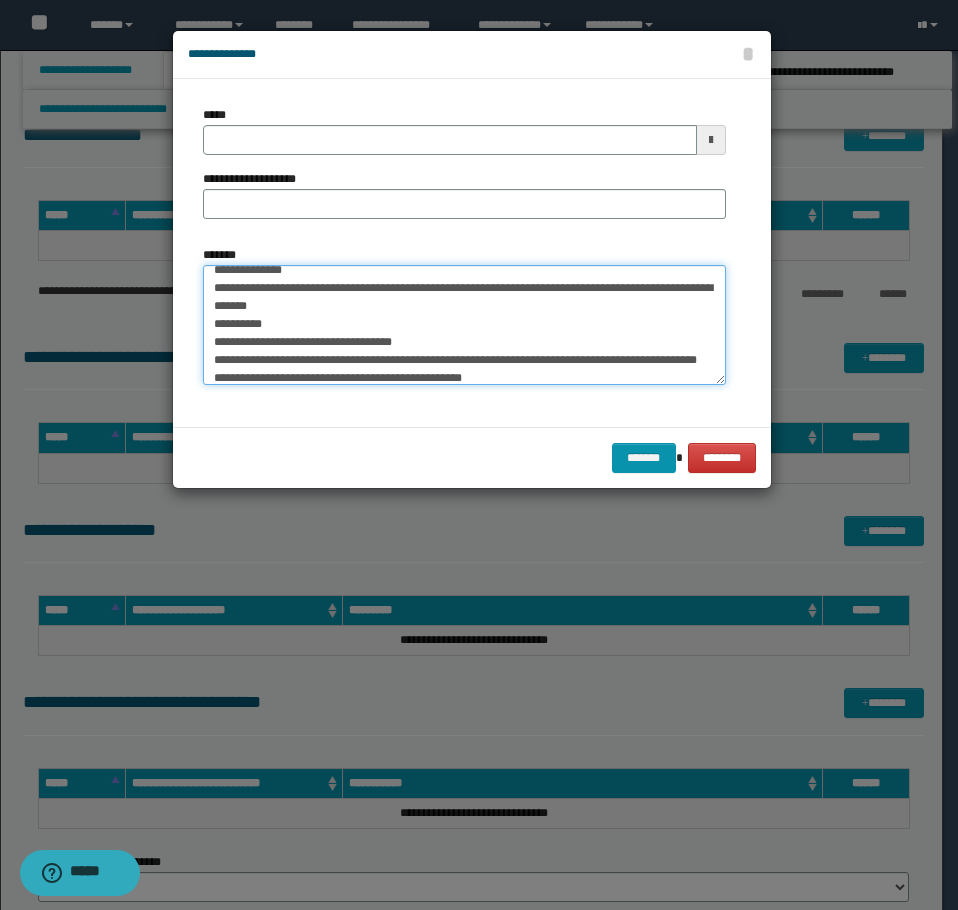 click on "**********" at bounding box center (464, 325) 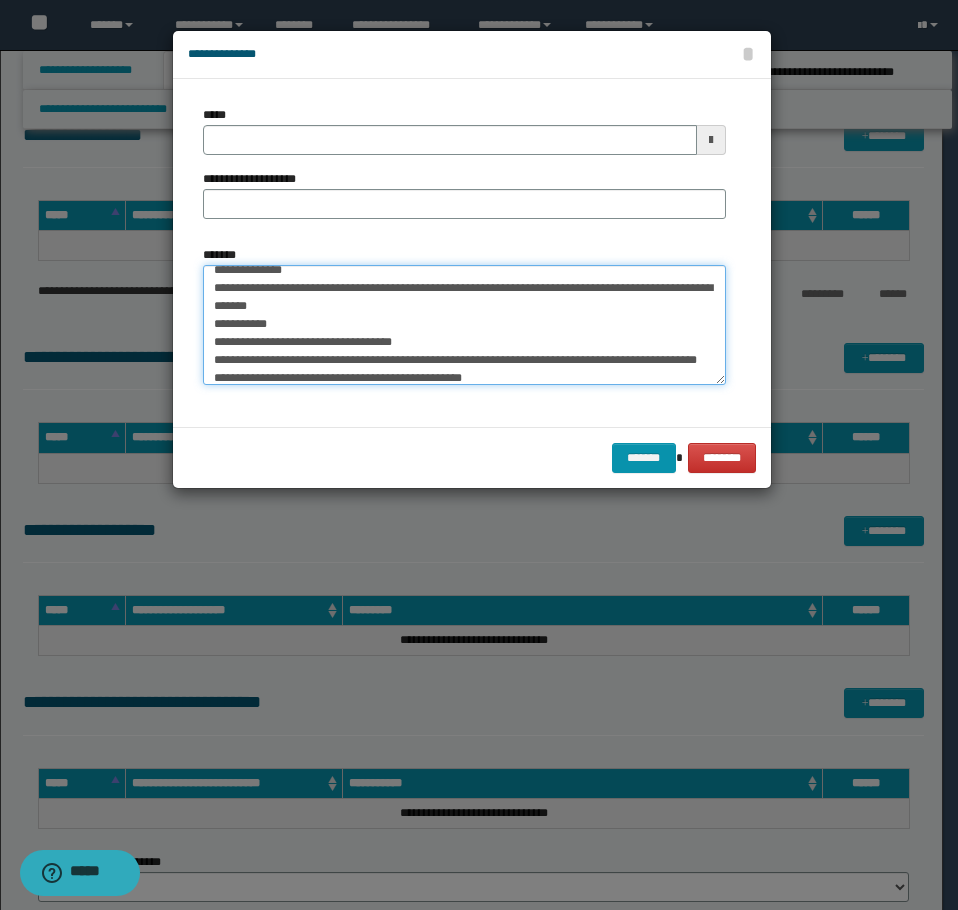 click on "**********" at bounding box center [464, 325] 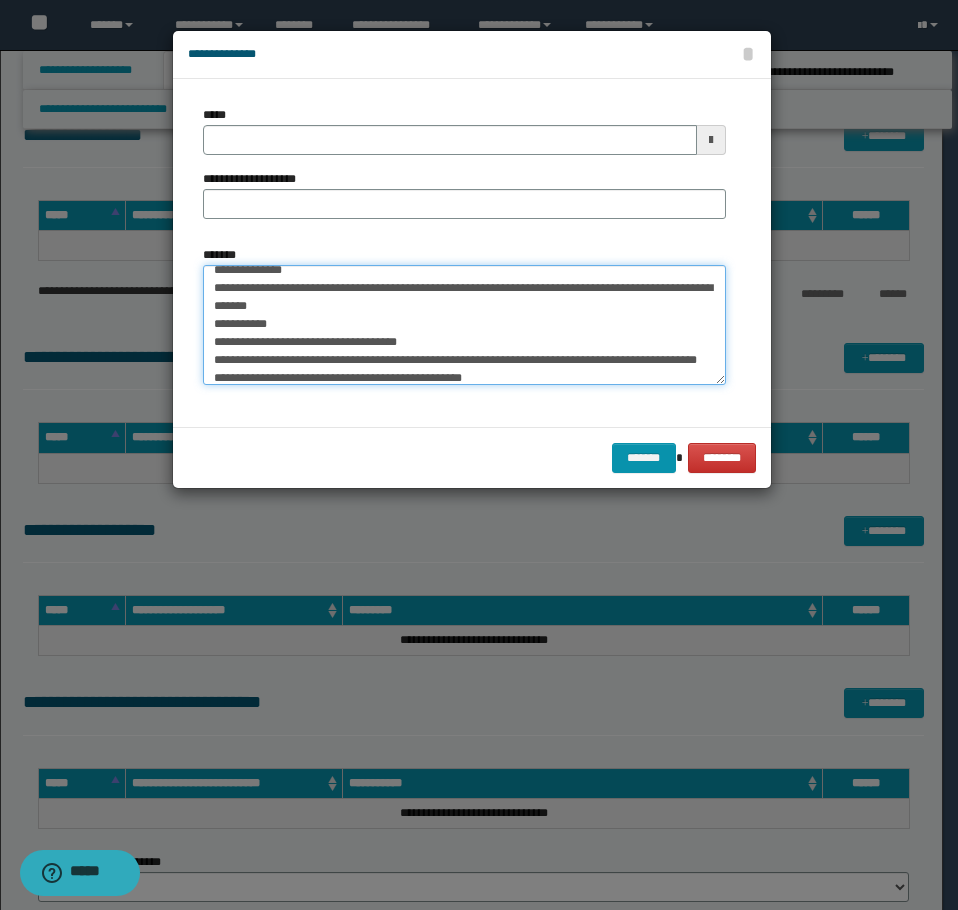 click on "**********" at bounding box center (464, 325) 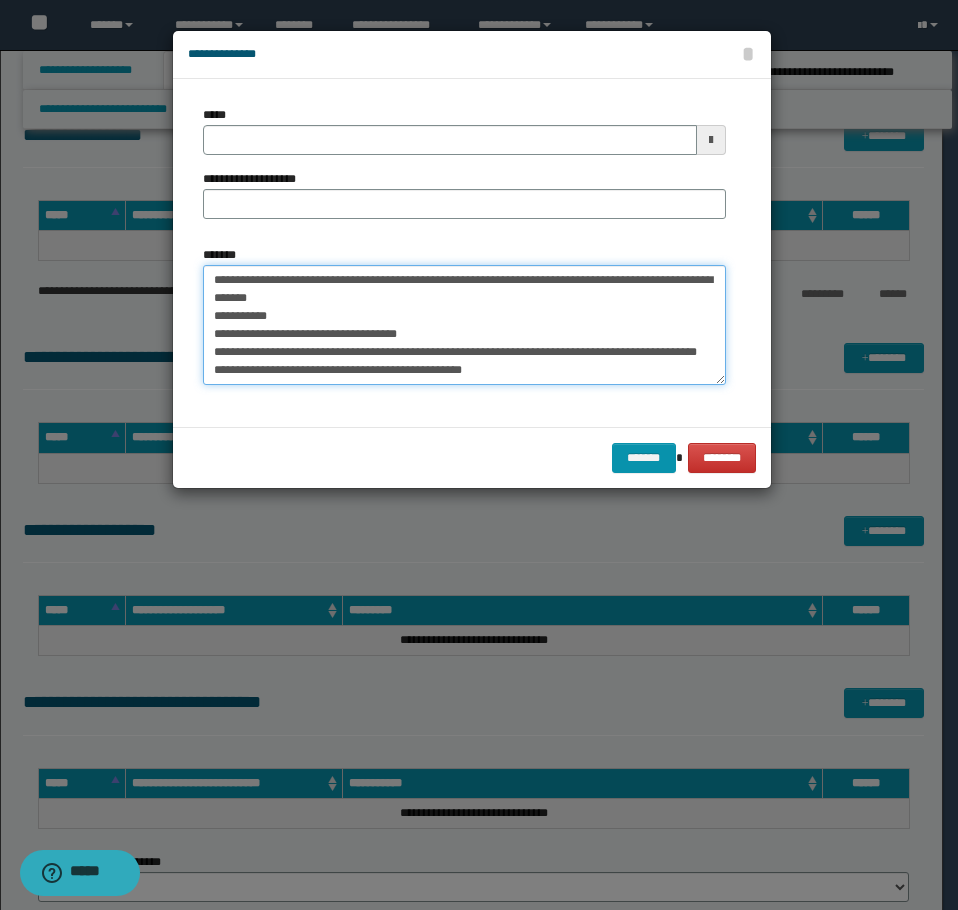click on "**********" at bounding box center [464, 325] 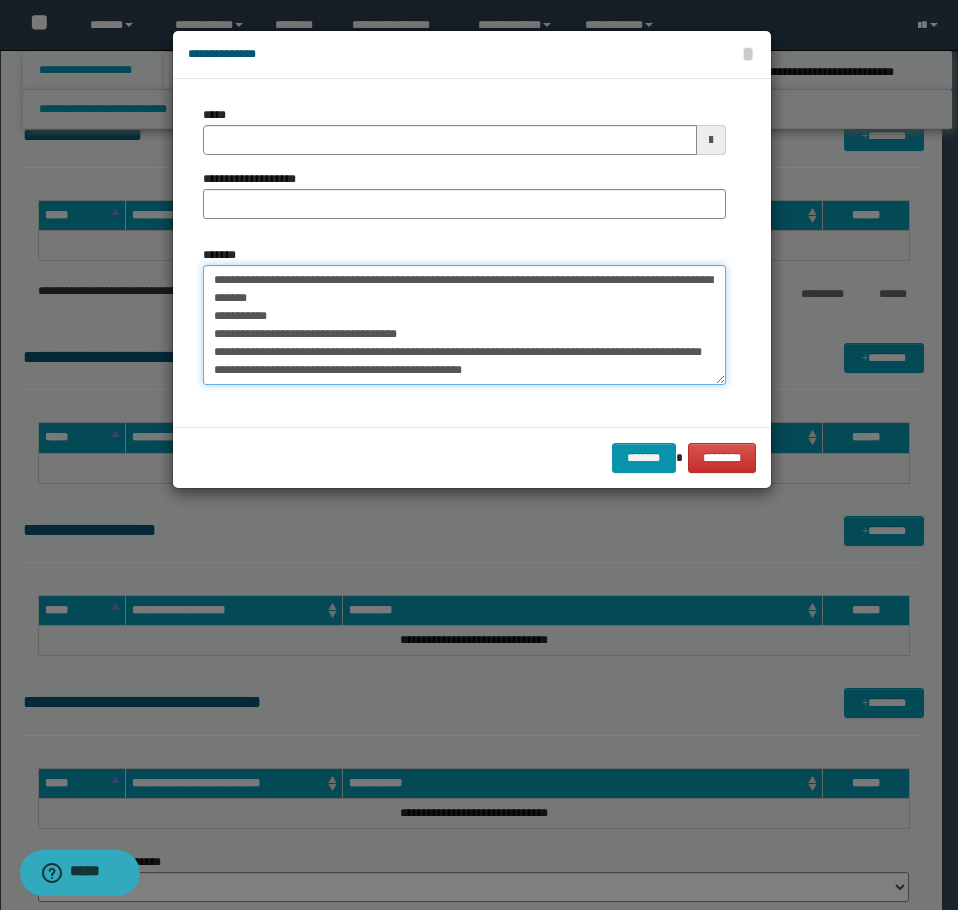 click on "**********" at bounding box center (464, 325) 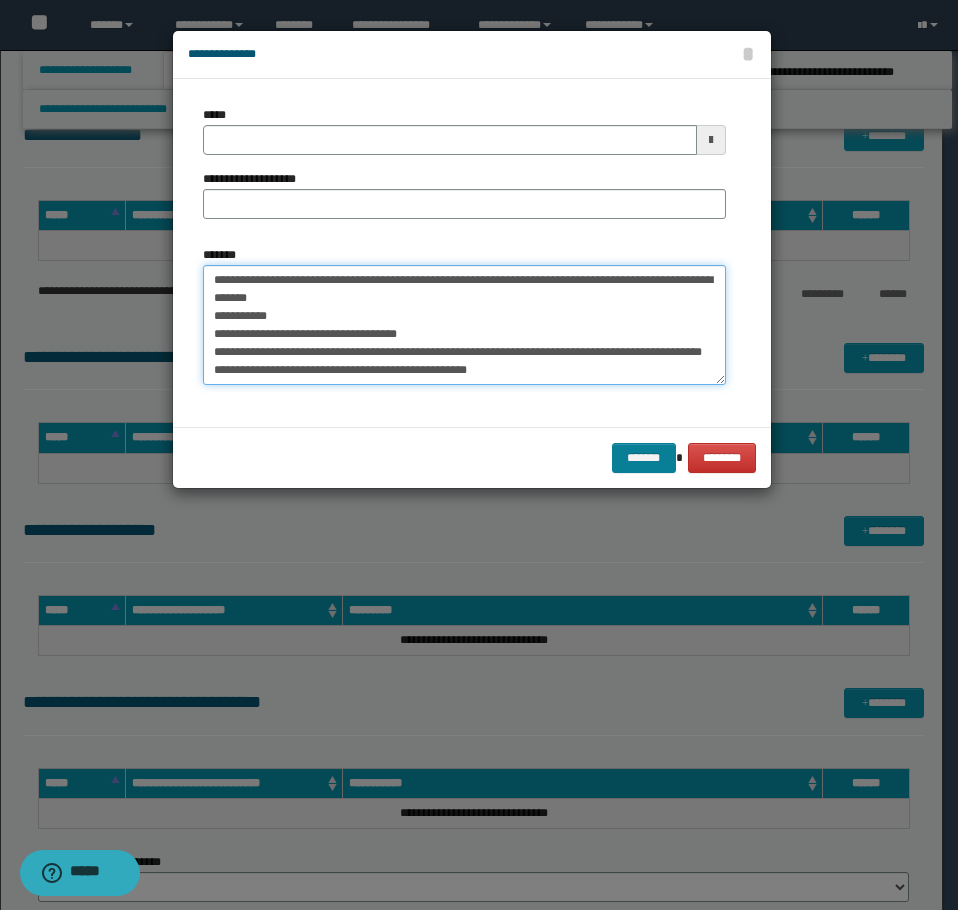 type on "**********" 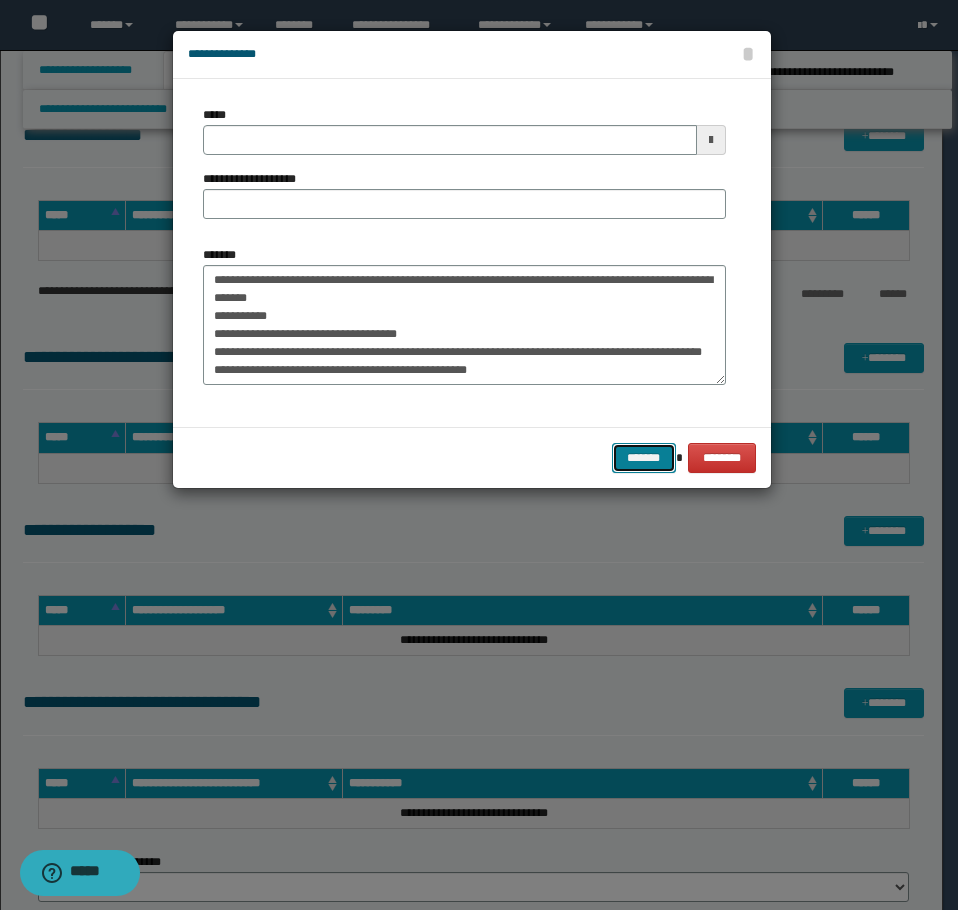 click on "*******" at bounding box center [644, 458] 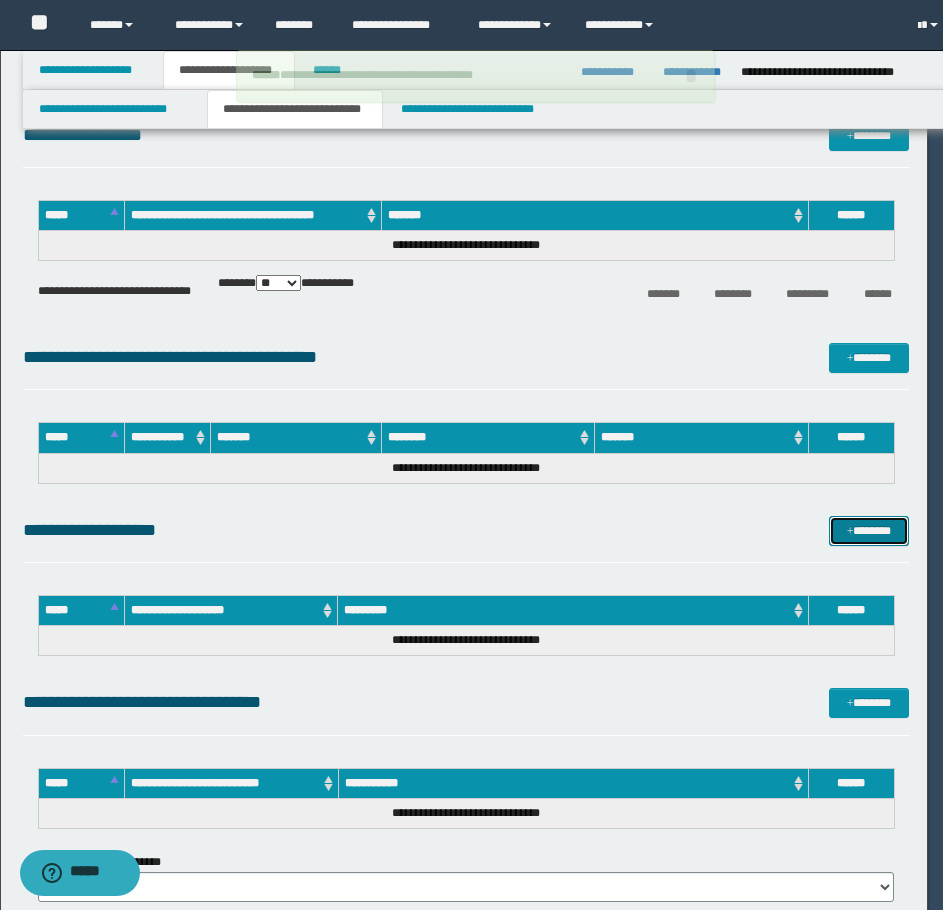 type 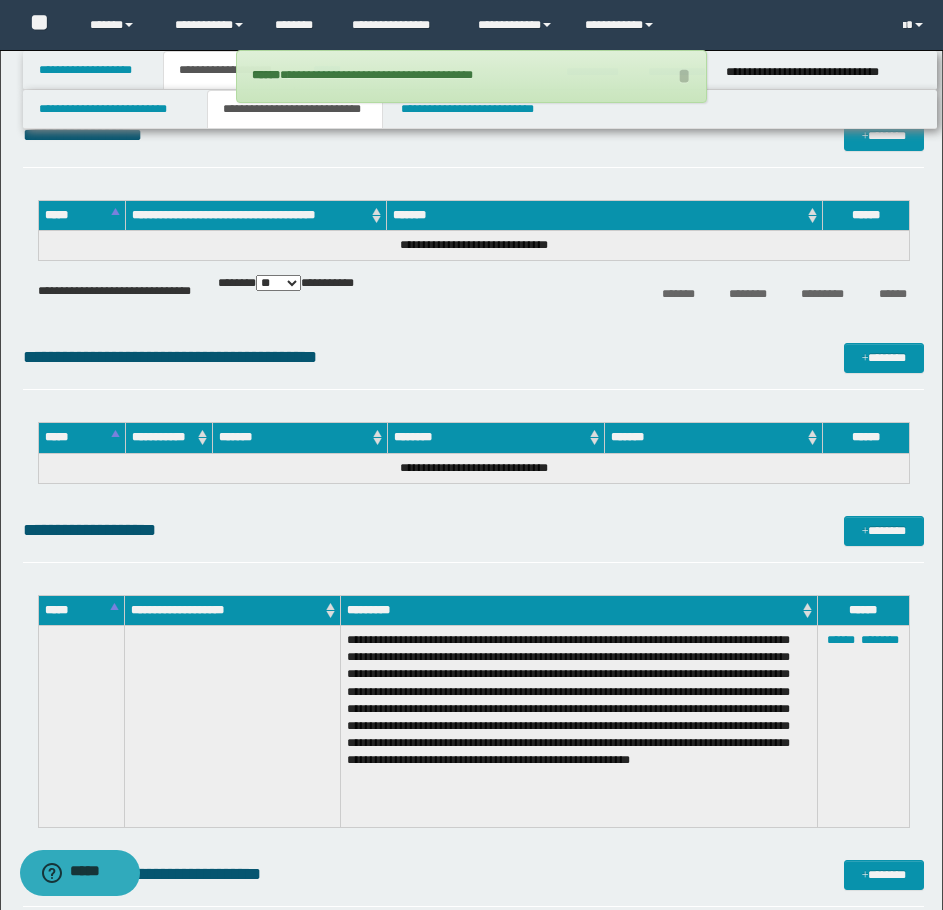 click on "******    ********" at bounding box center (863, 727) 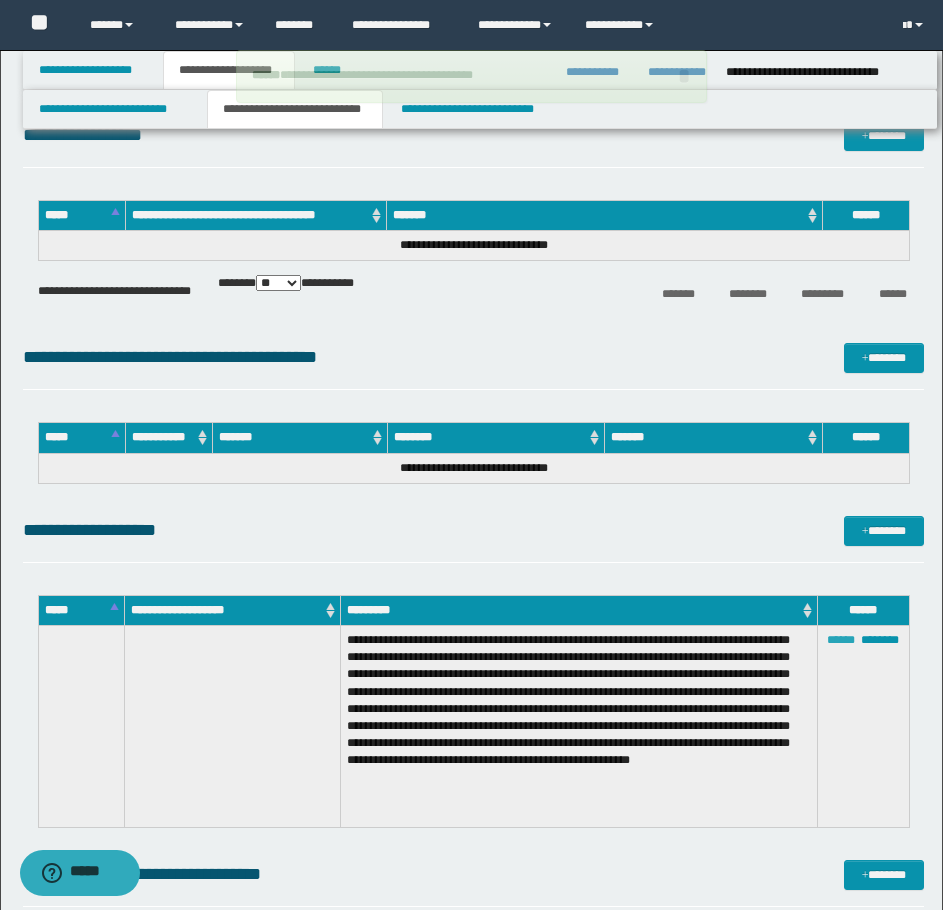 click on "******" at bounding box center [841, 640] 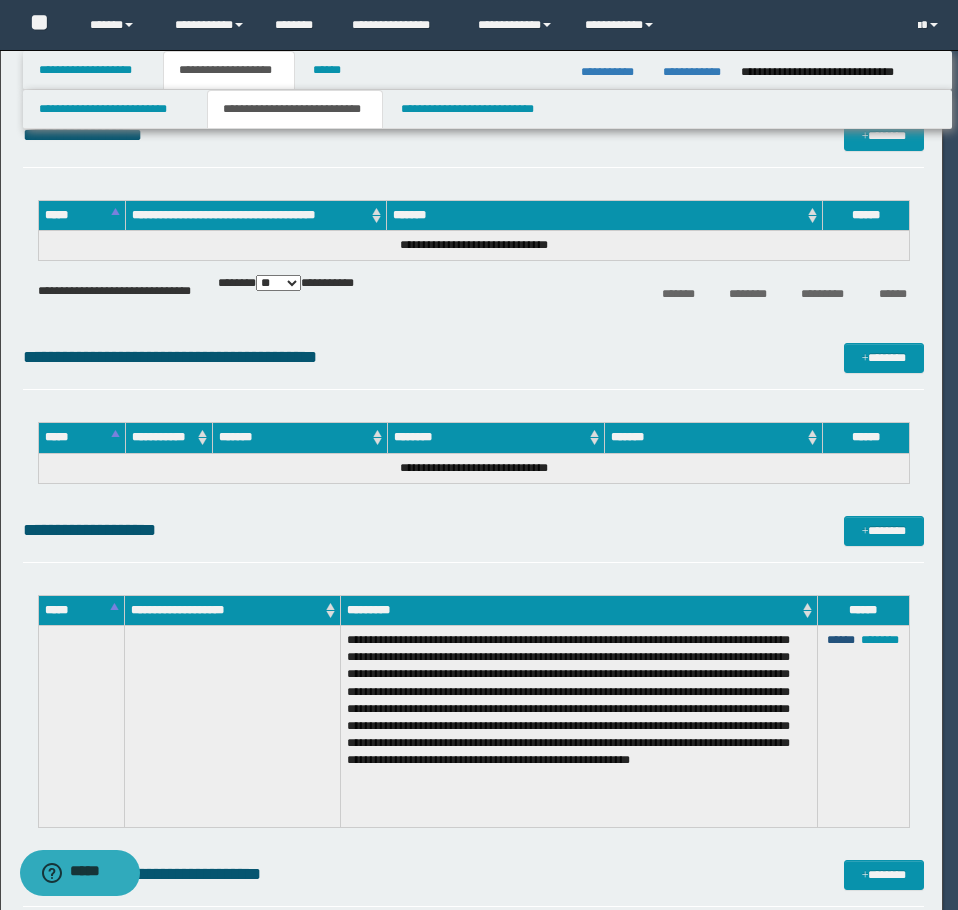 scroll, scrollTop: 72, scrollLeft: 0, axis: vertical 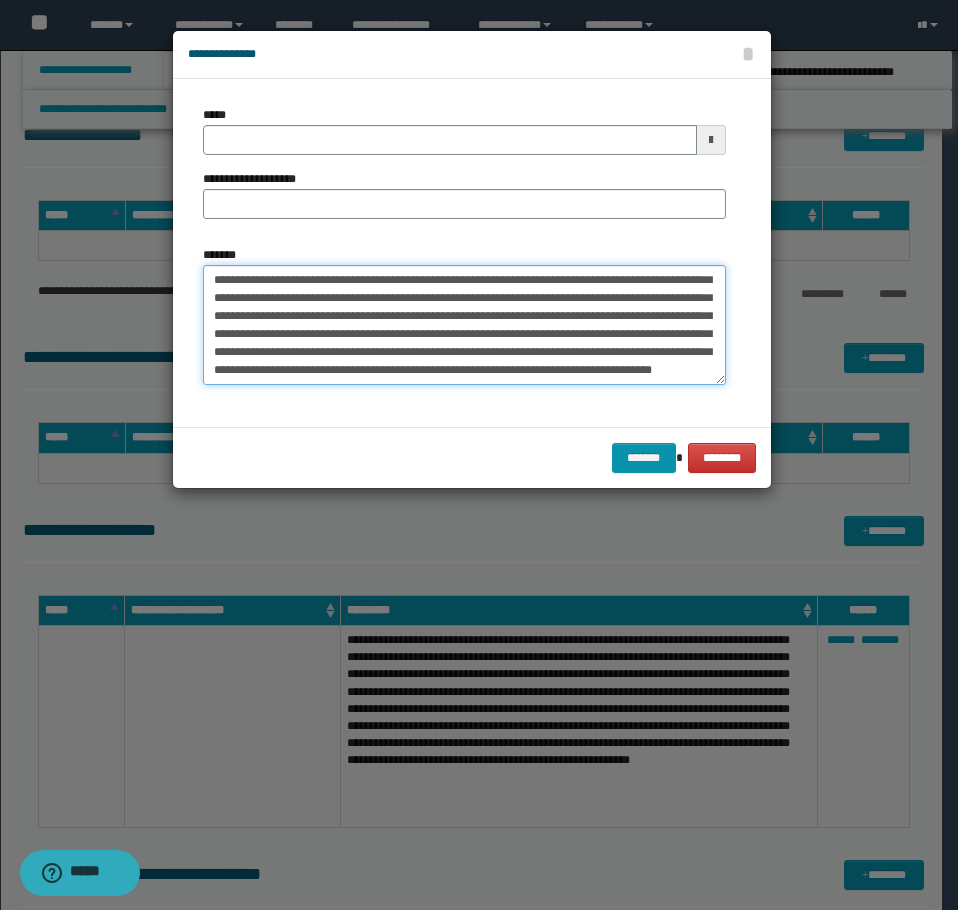 click on "**********" at bounding box center [464, 325] 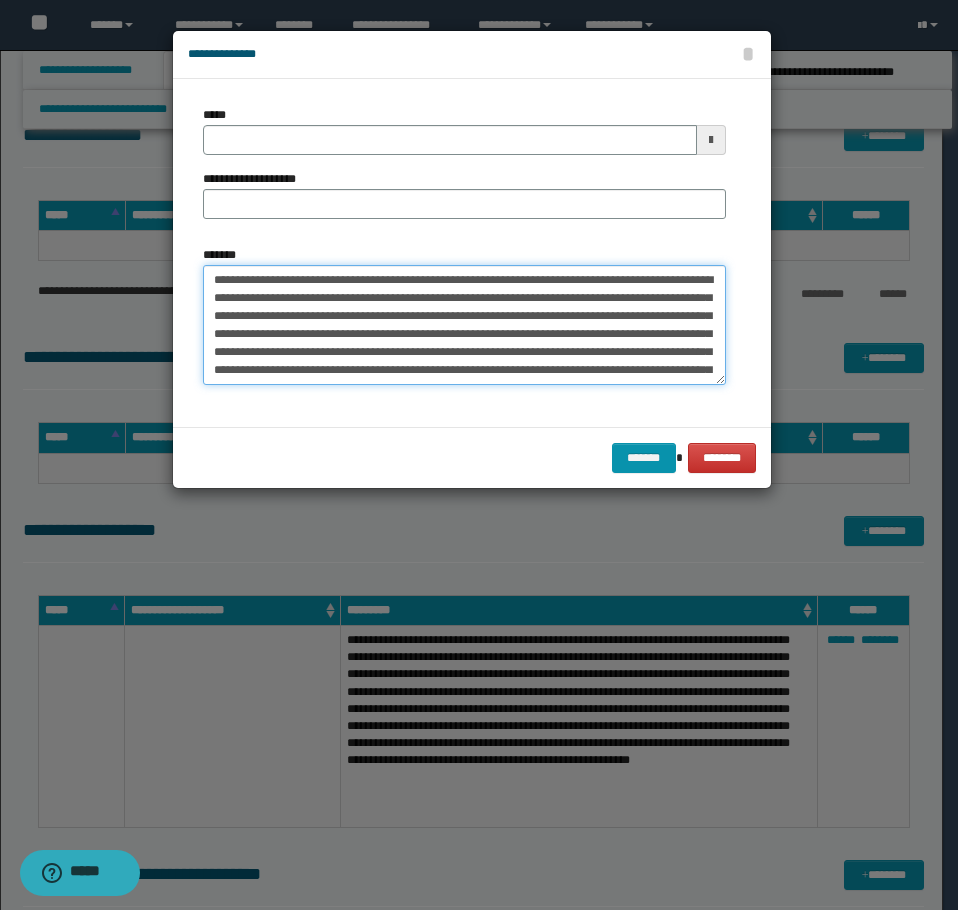 drag, startPoint x: 688, startPoint y: 371, endPoint x: 197, endPoint y: 264, distance: 502.52362 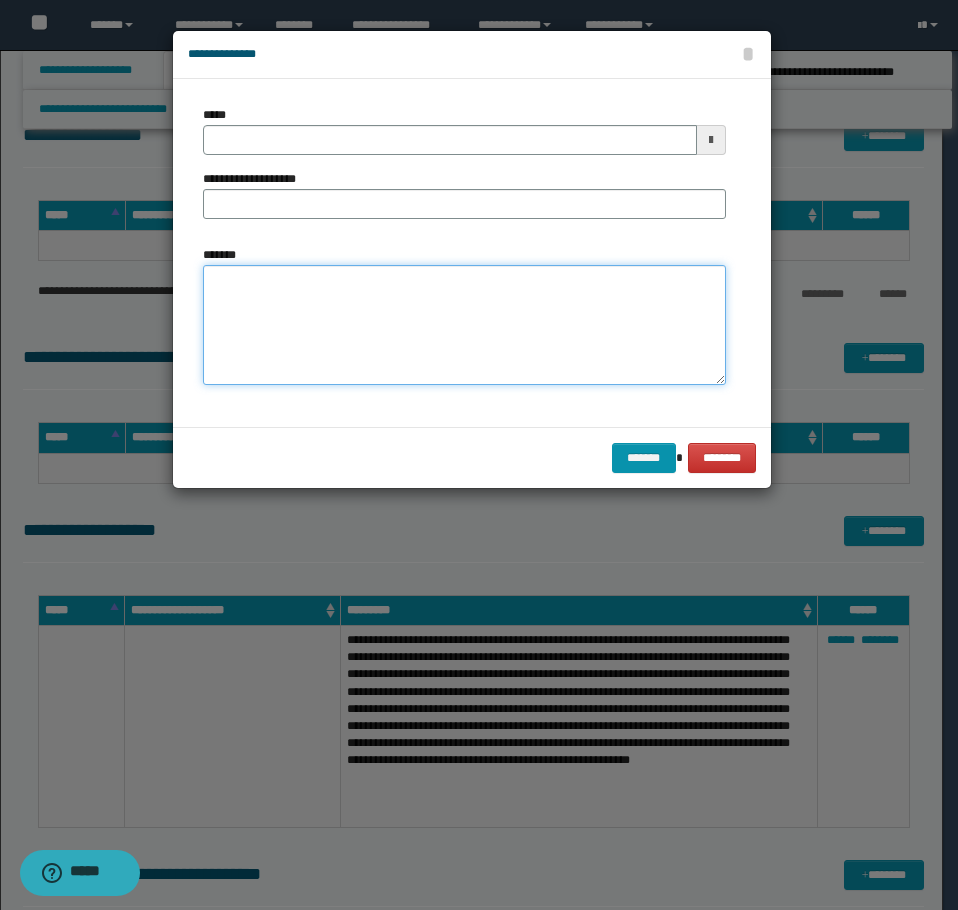 click on "*******" at bounding box center (464, 325) 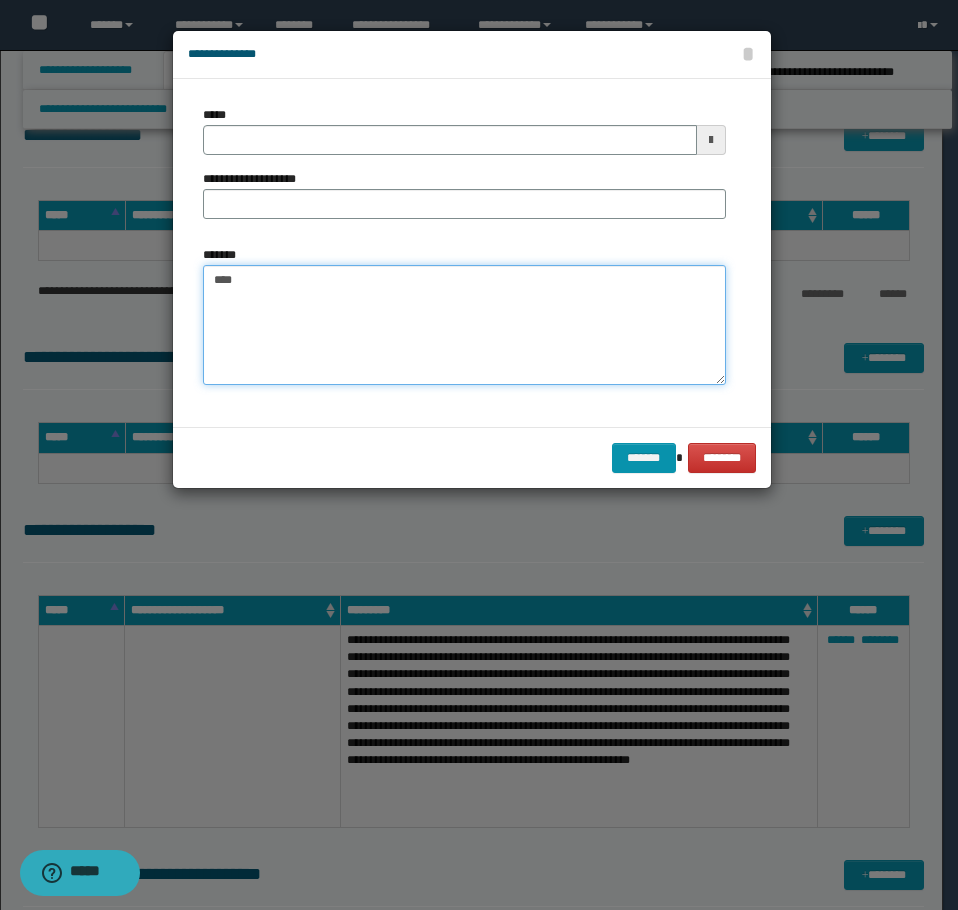 paste on "**********" 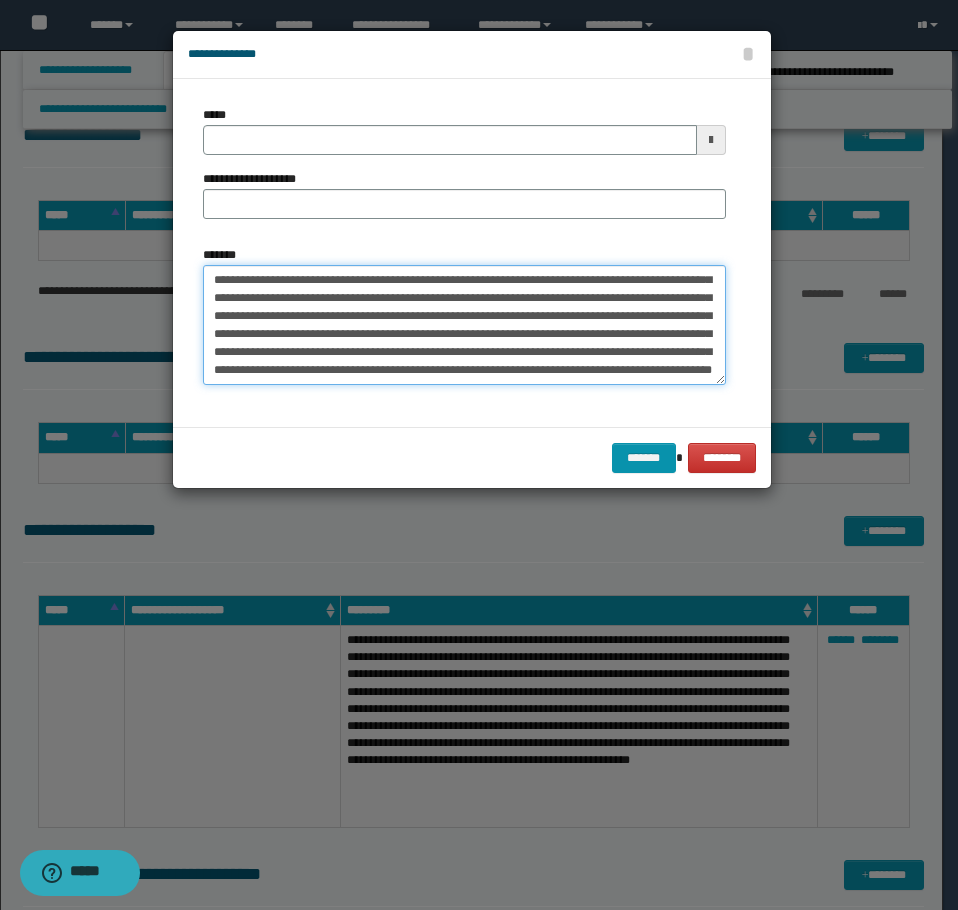 scroll, scrollTop: 48, scrollLeft: 0, axis: vertical 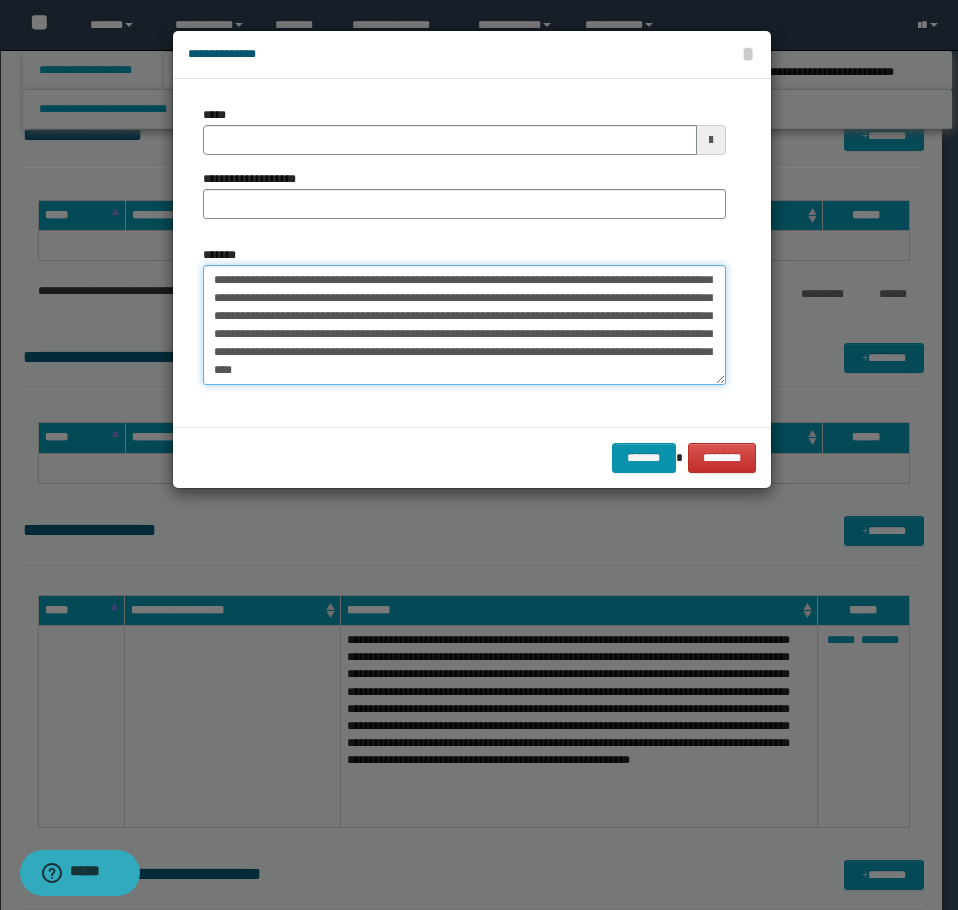 drag, startPoint x: 463, startPoint y: 373, endPoint x: 470, endPoint y: 358, distance: 16.552946 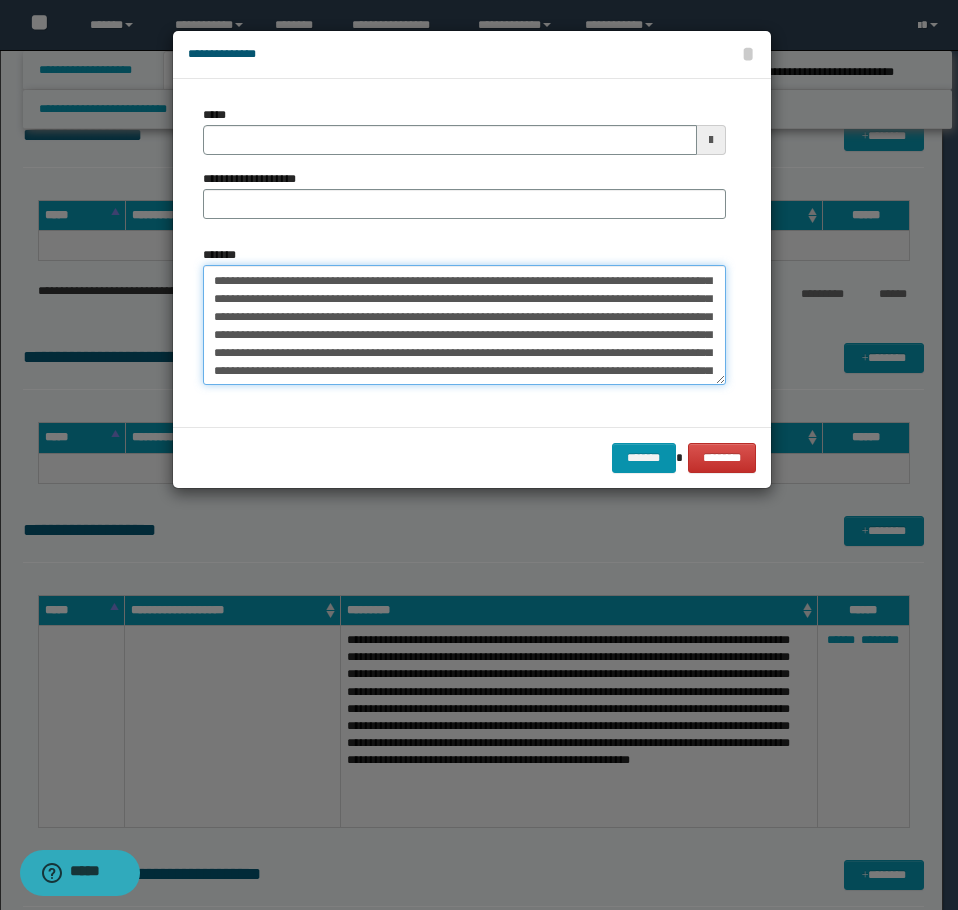 scroll, scrollTop: 0, scrollLeft: 0, axis: both 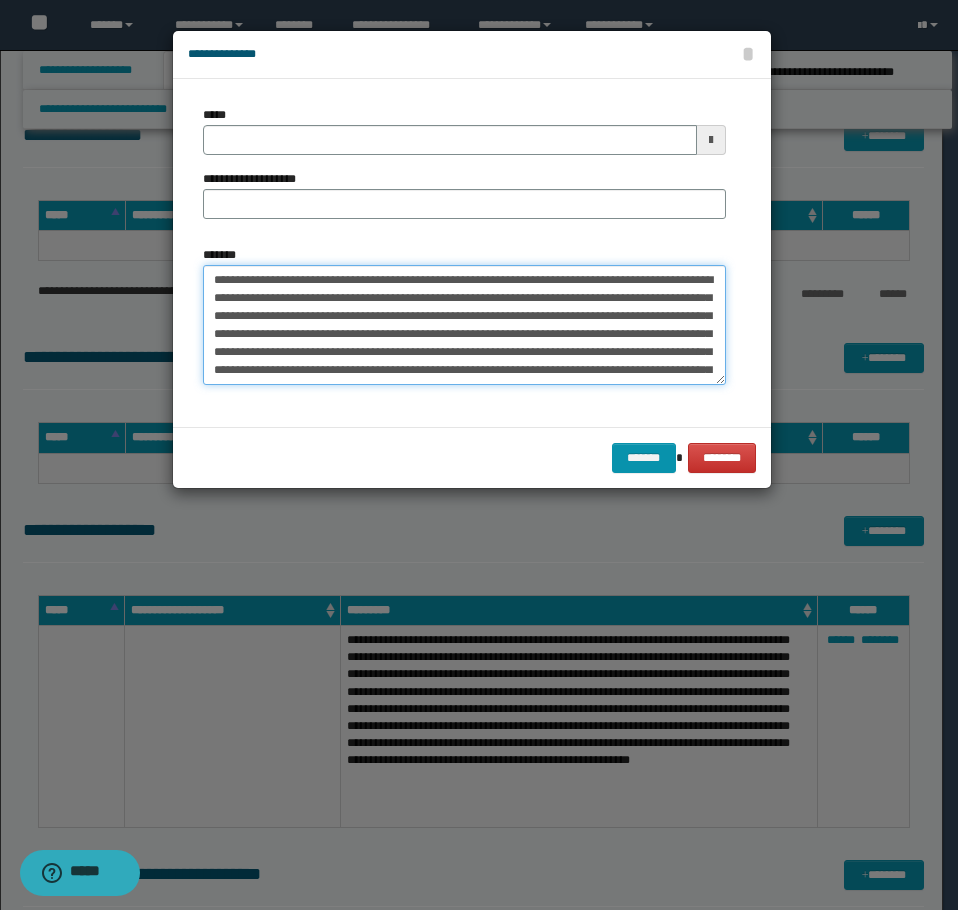 drag, startPoint x: 258, startPoint y: 289, endPoint x: 251, endPoint y: 281, distance: 10.630146 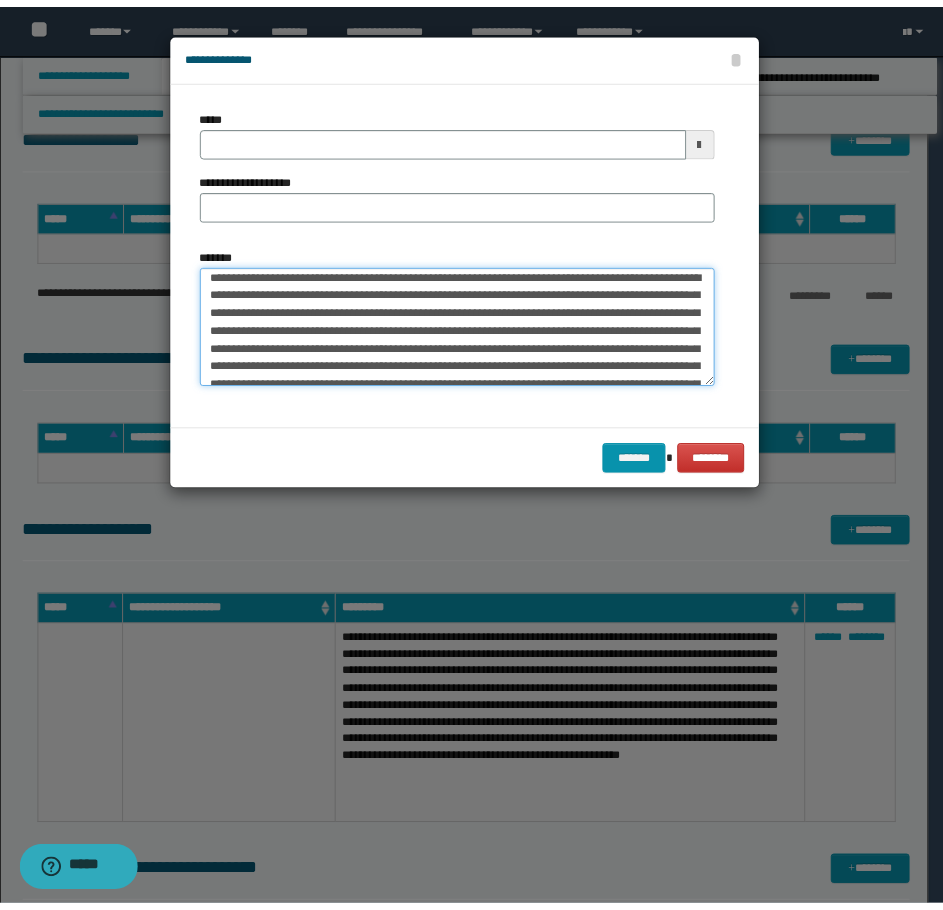 scroll, scrollTop: 0, scrollLeft: 0, axis: both 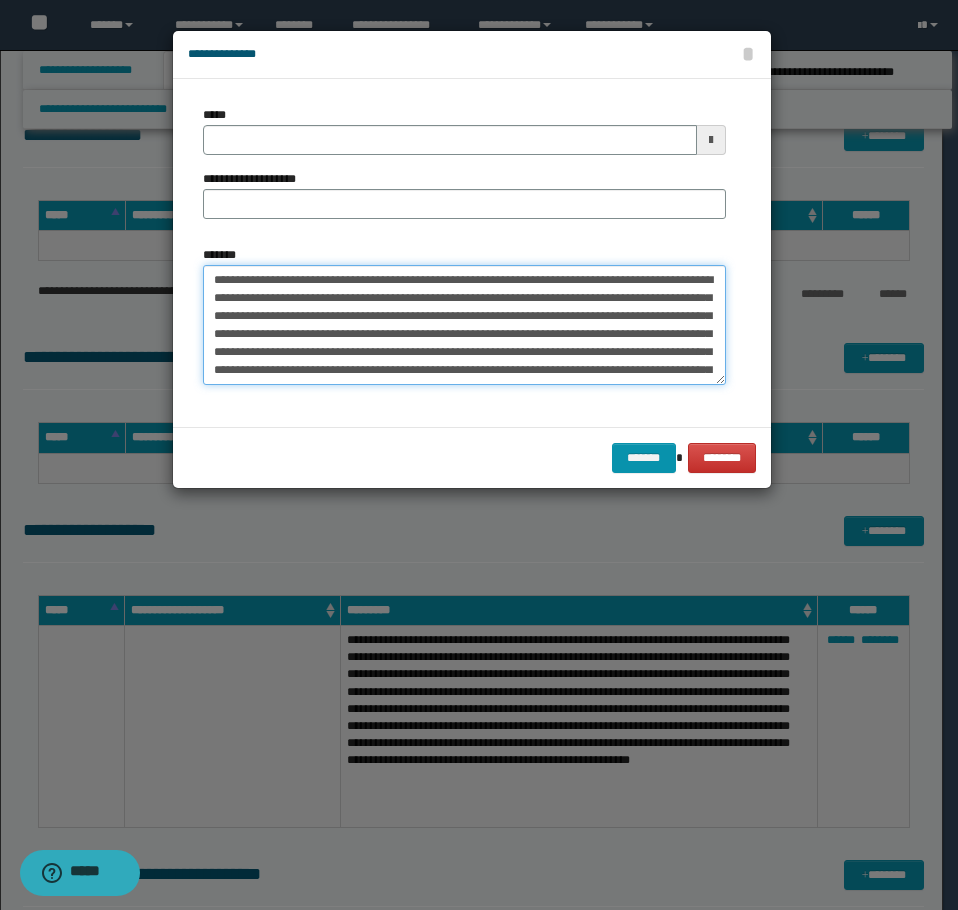 type on "**********" 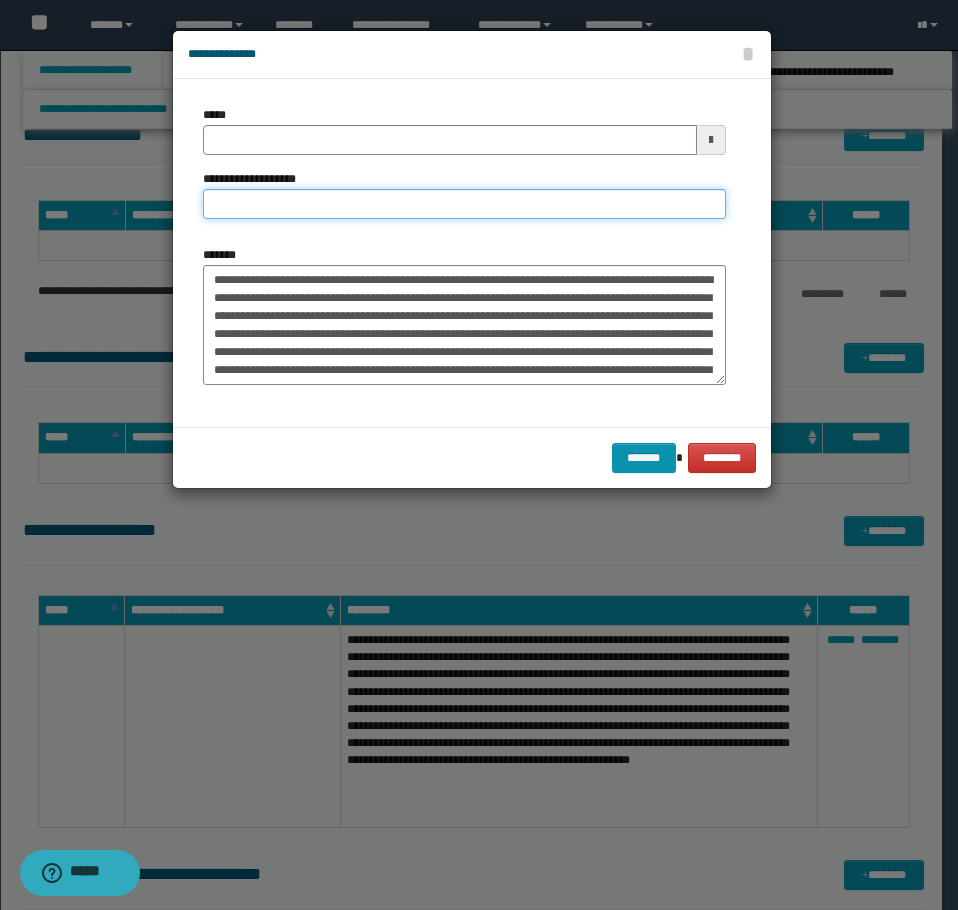 click on "**********" at bounding box center [464, 204] 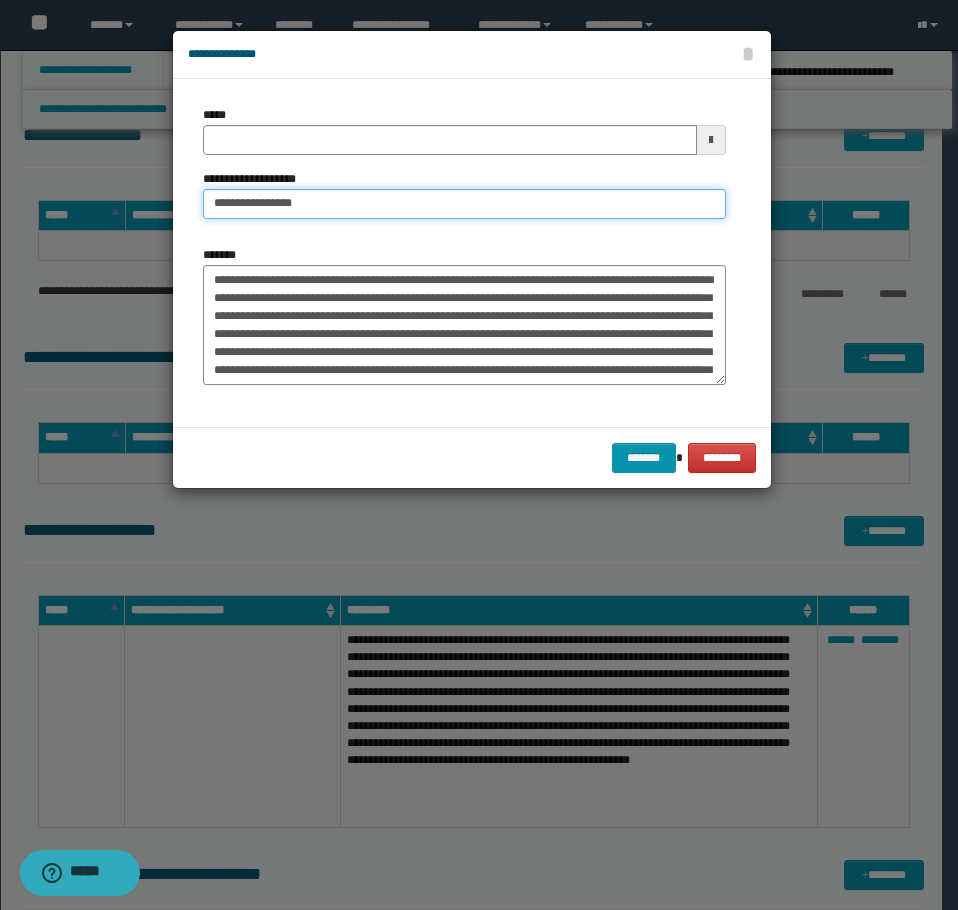 type on "**********" 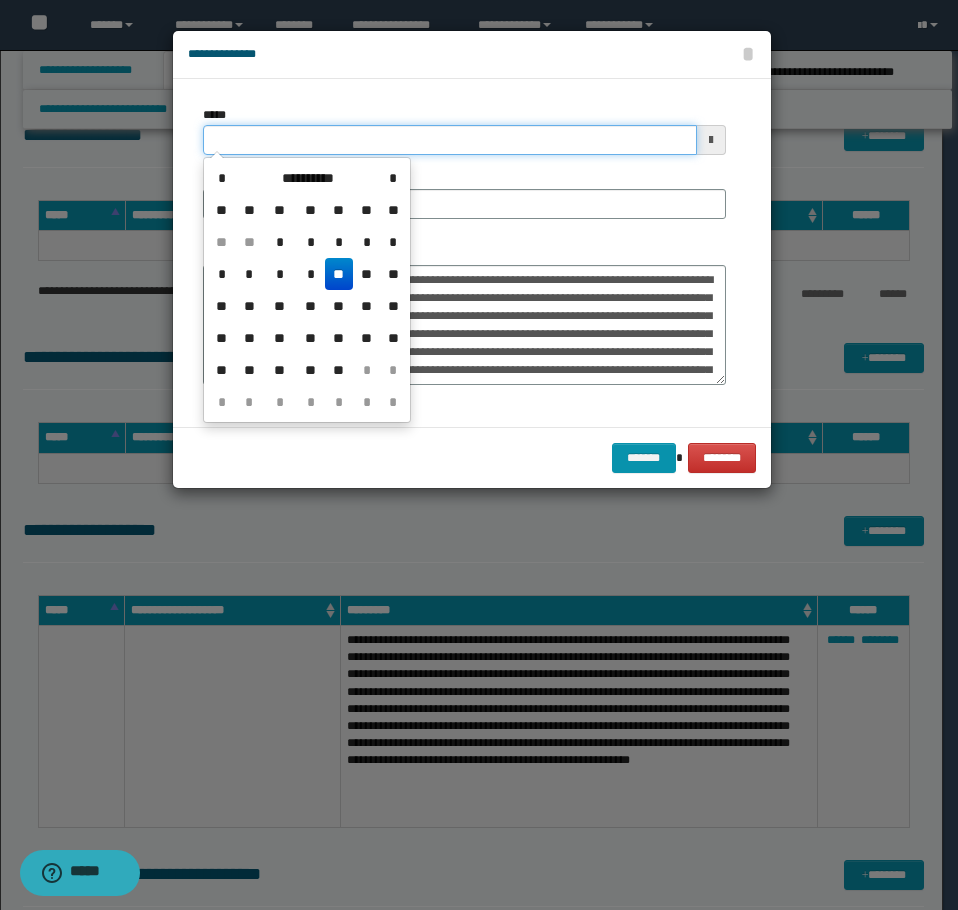 click on "*****" at bounding box center [450, 140] 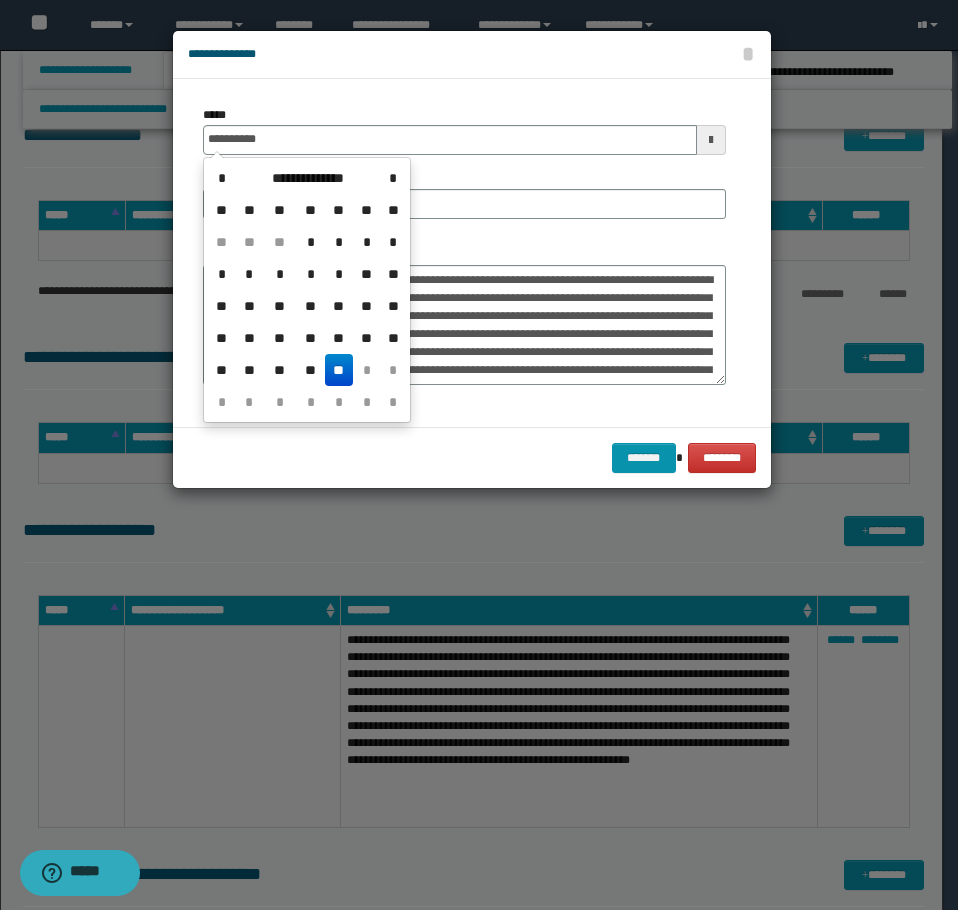 type on "**********" 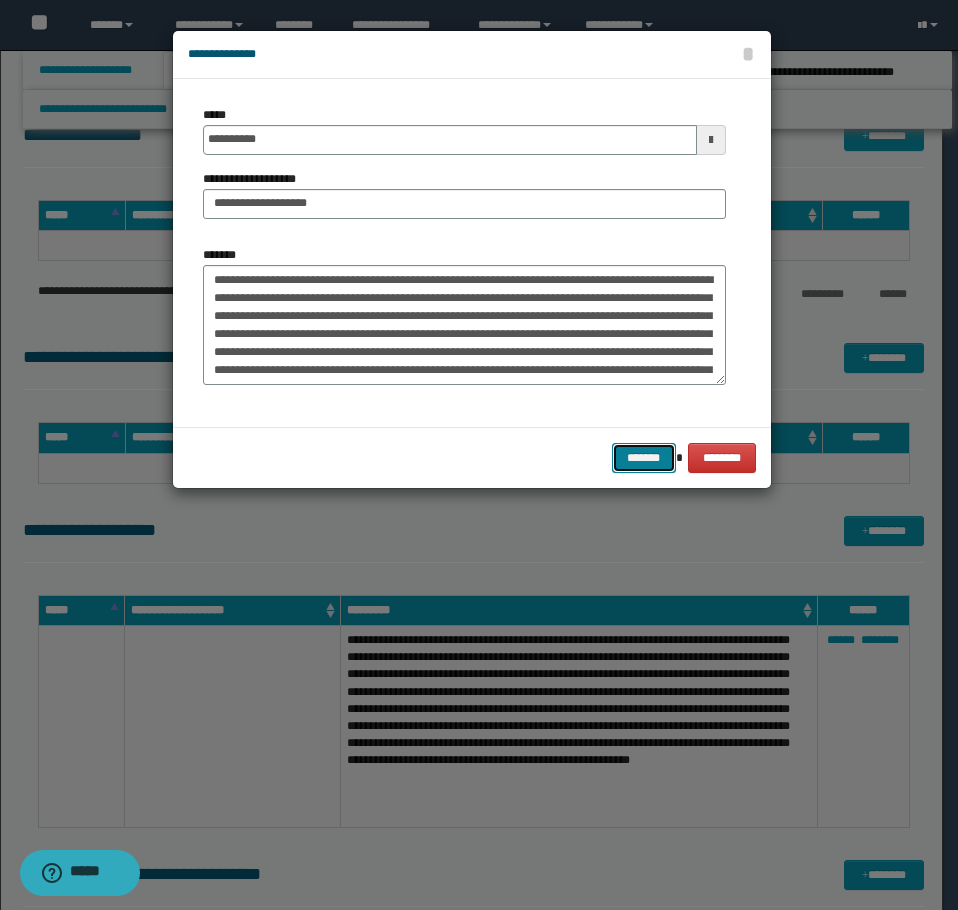 click on "*******" at bounding box center [644, 458] 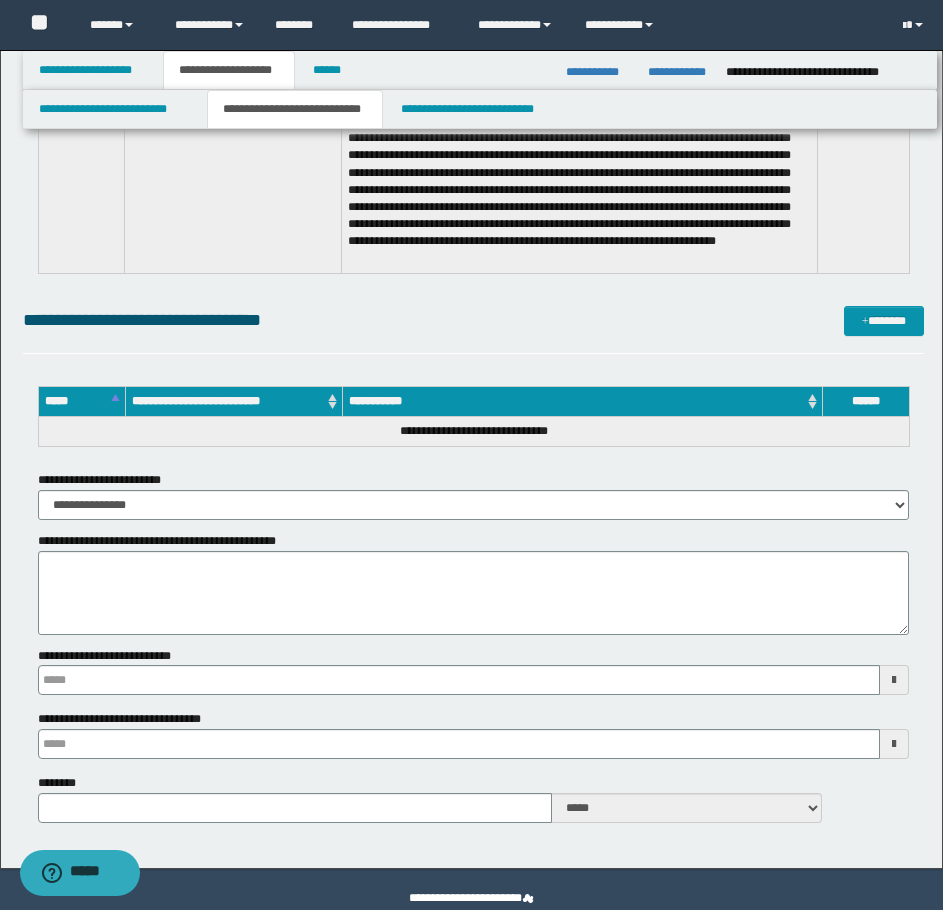 scroll, scrollTop: 3556, scrollLeft: 0, axis: vertical 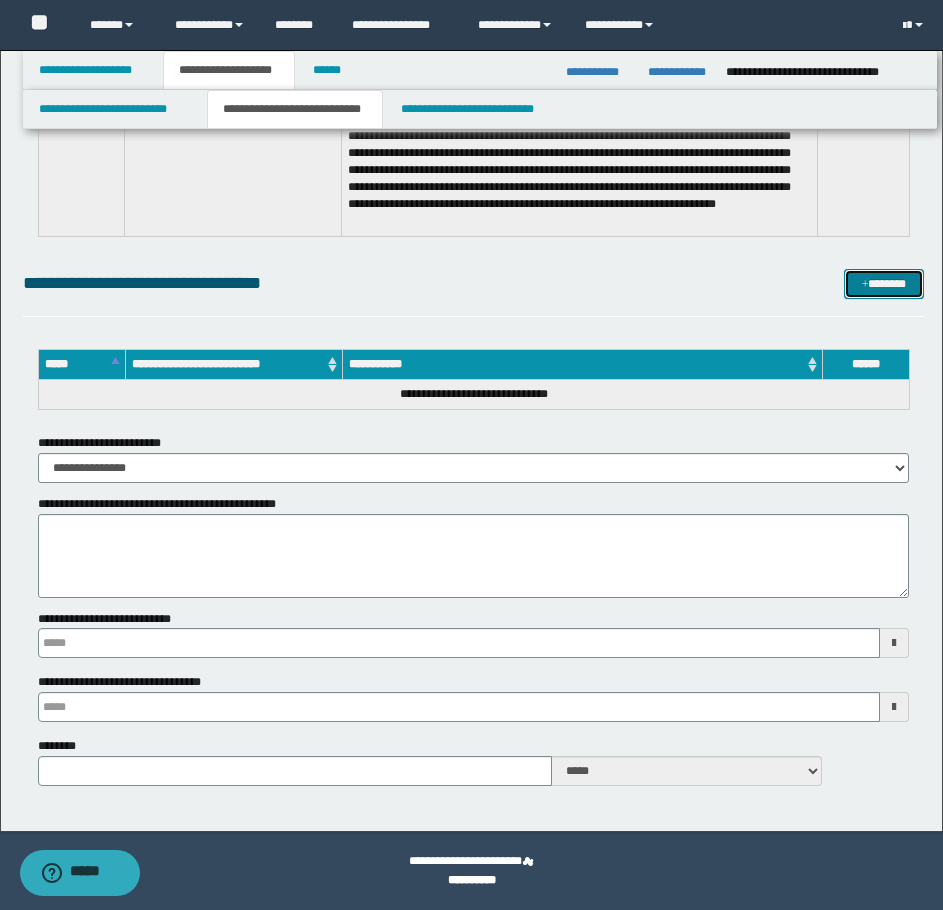 click on "*******" at bounding box center (884, 284) 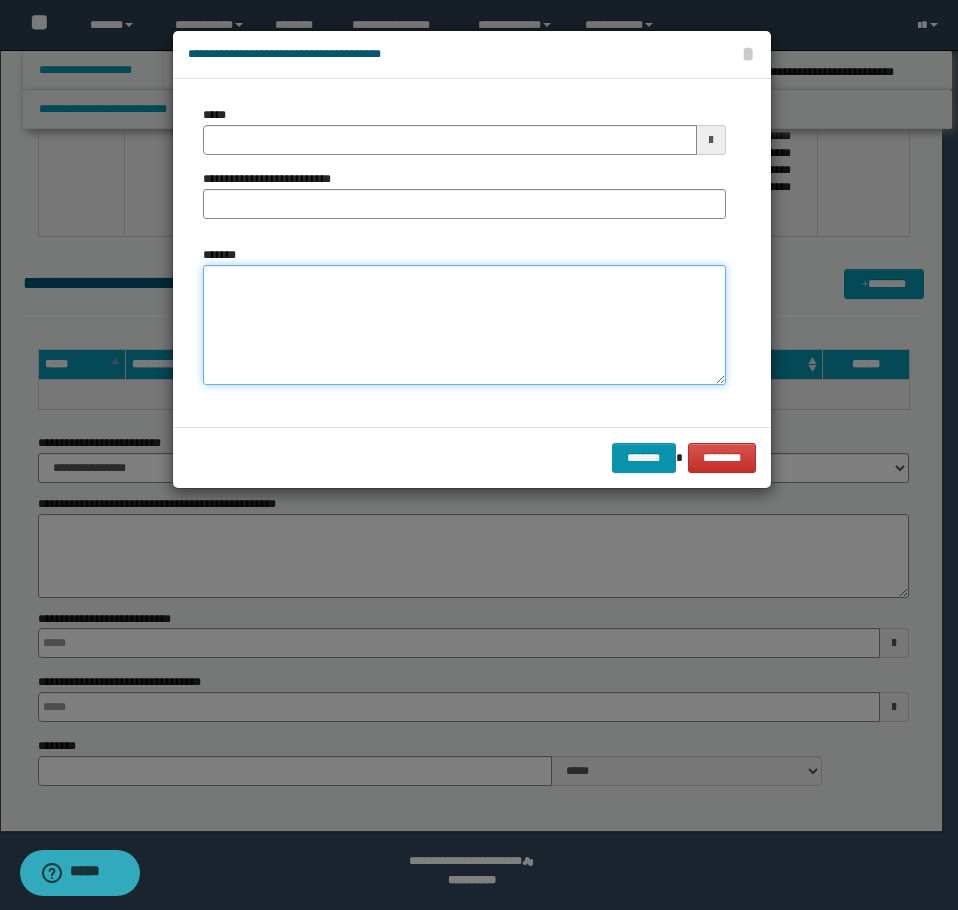 click on "*******" at bounding box center (464, 325) 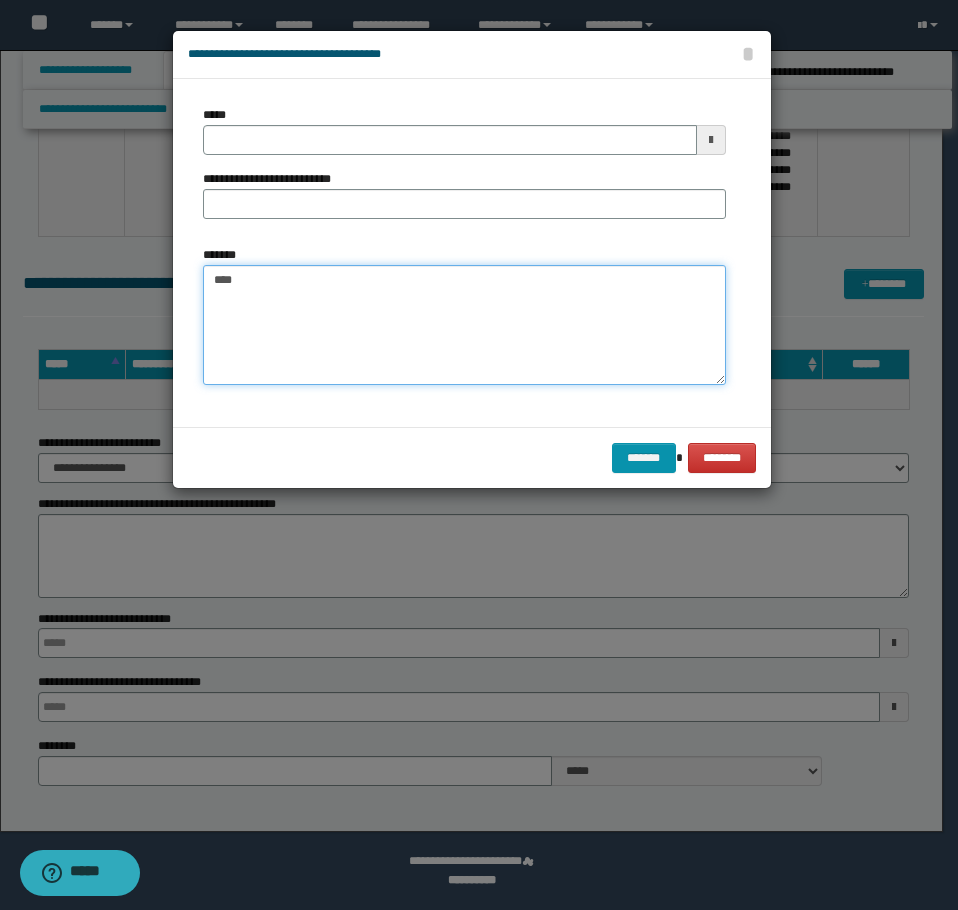 paste on "**********" 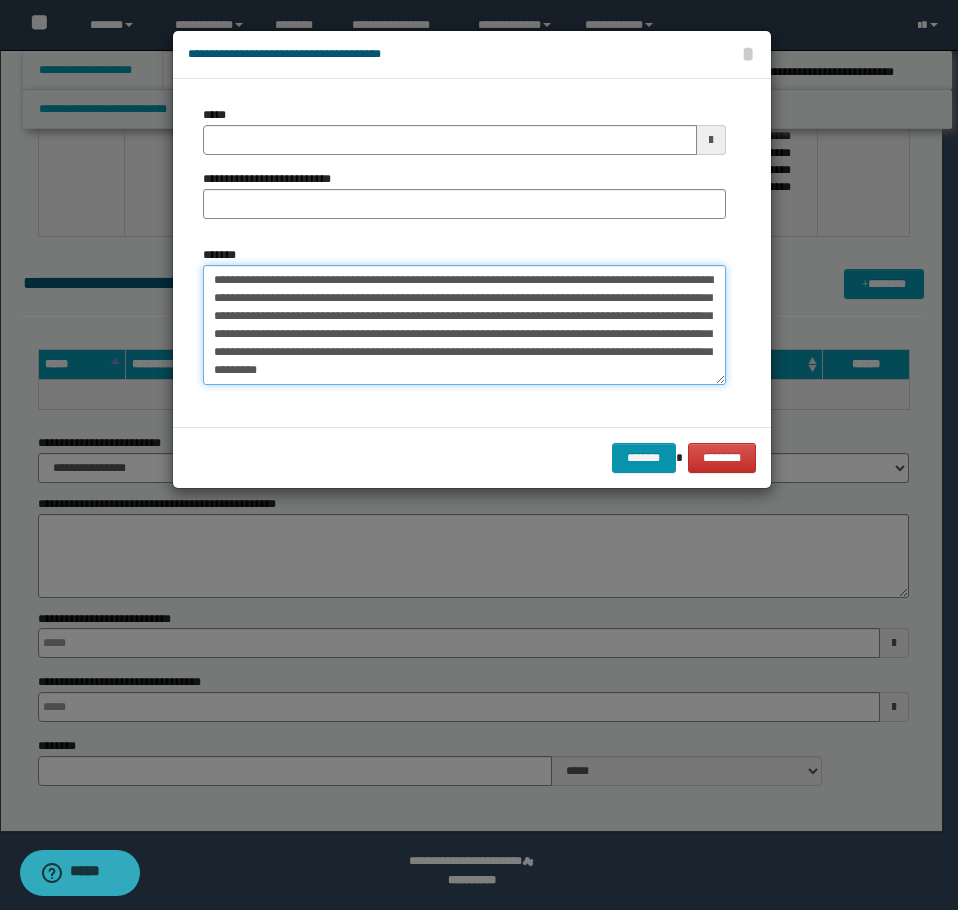 type on "**********" 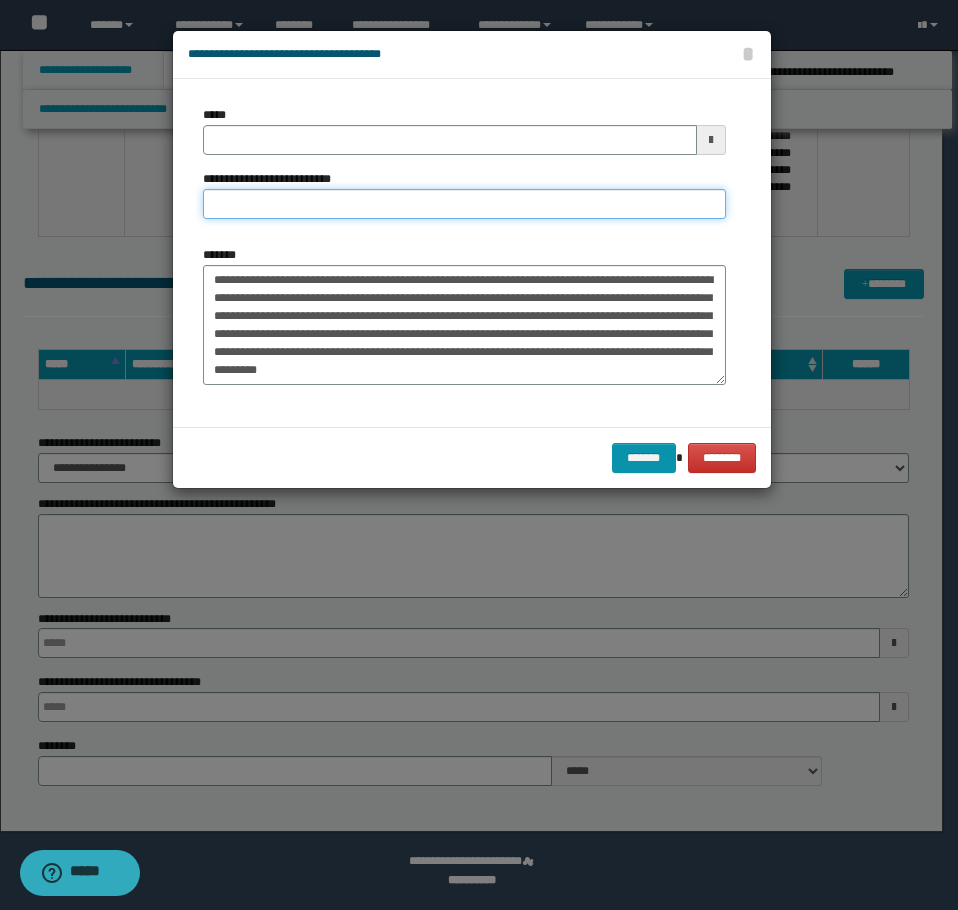 click on "**********" at bounding box center [464, 204] 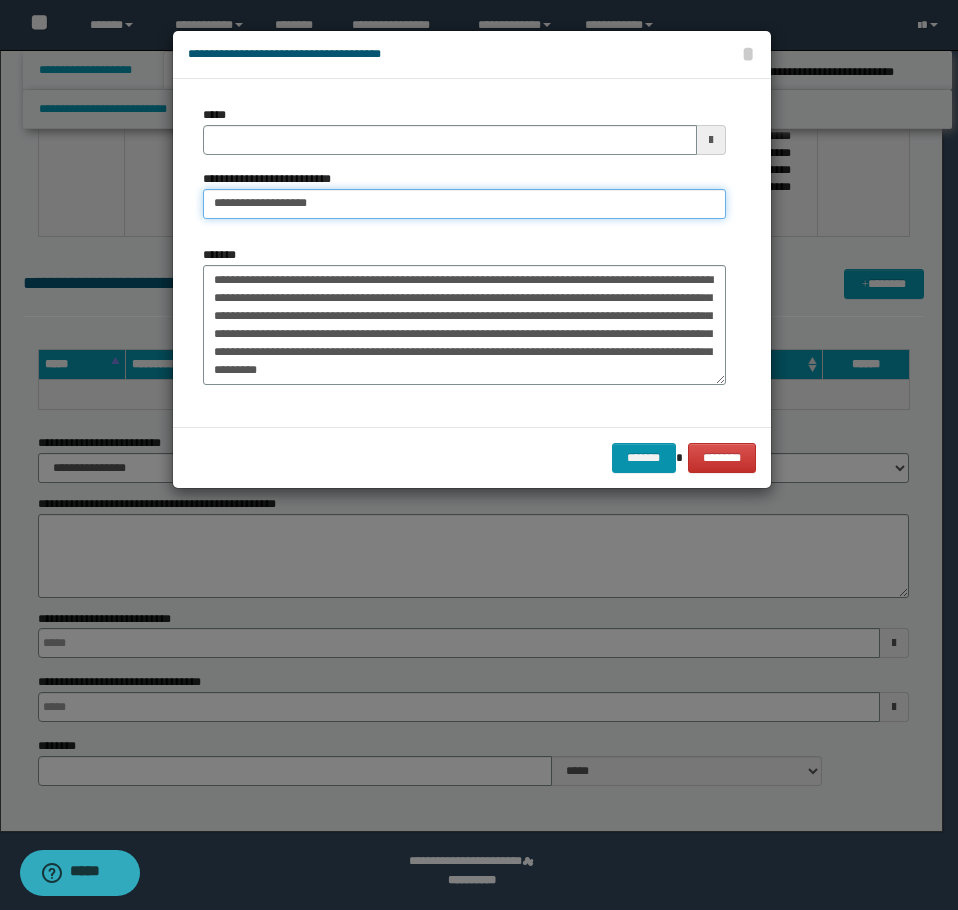 drag, startPoint x: 216, startPoint y: 198, endPoint x: 246, endPoint y: 263, distance: 71.5891 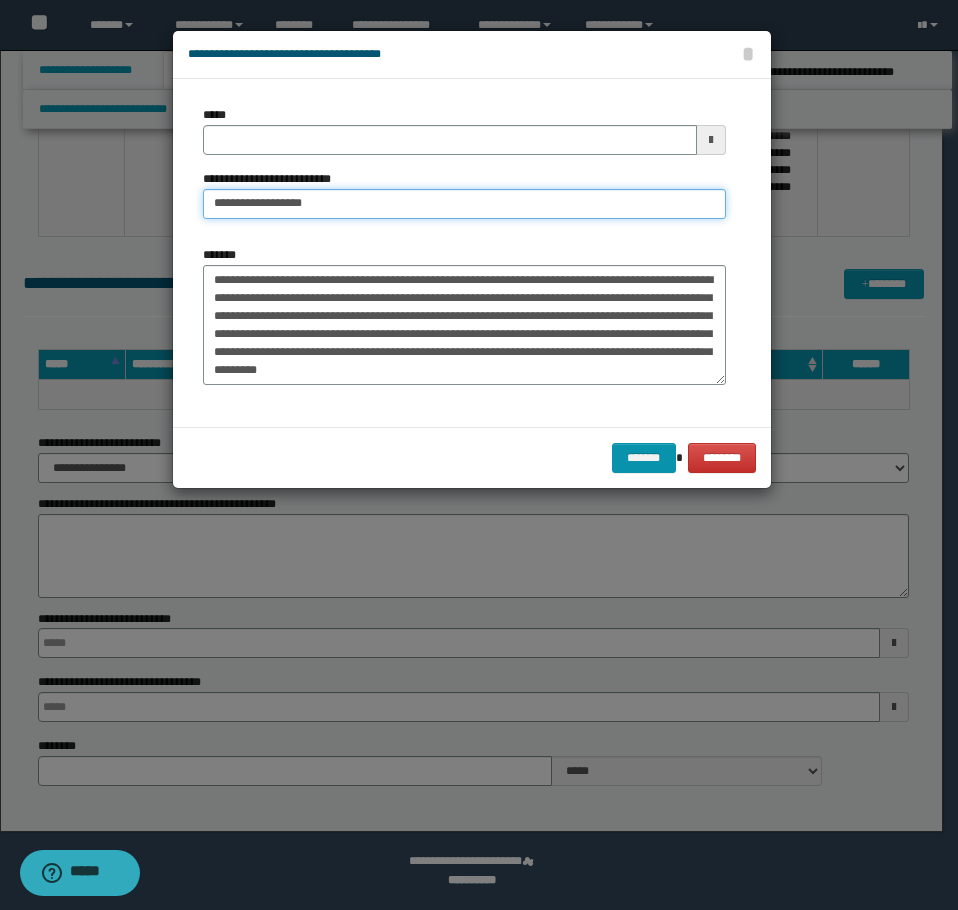 type on "**********" 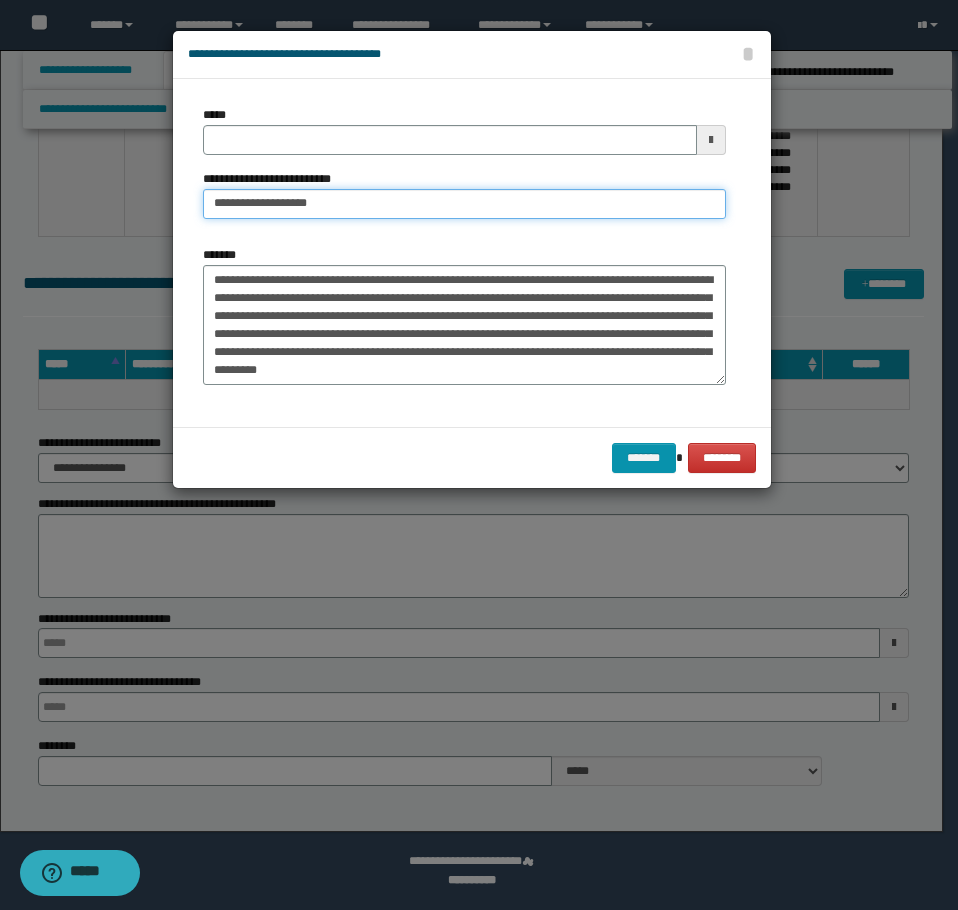 type 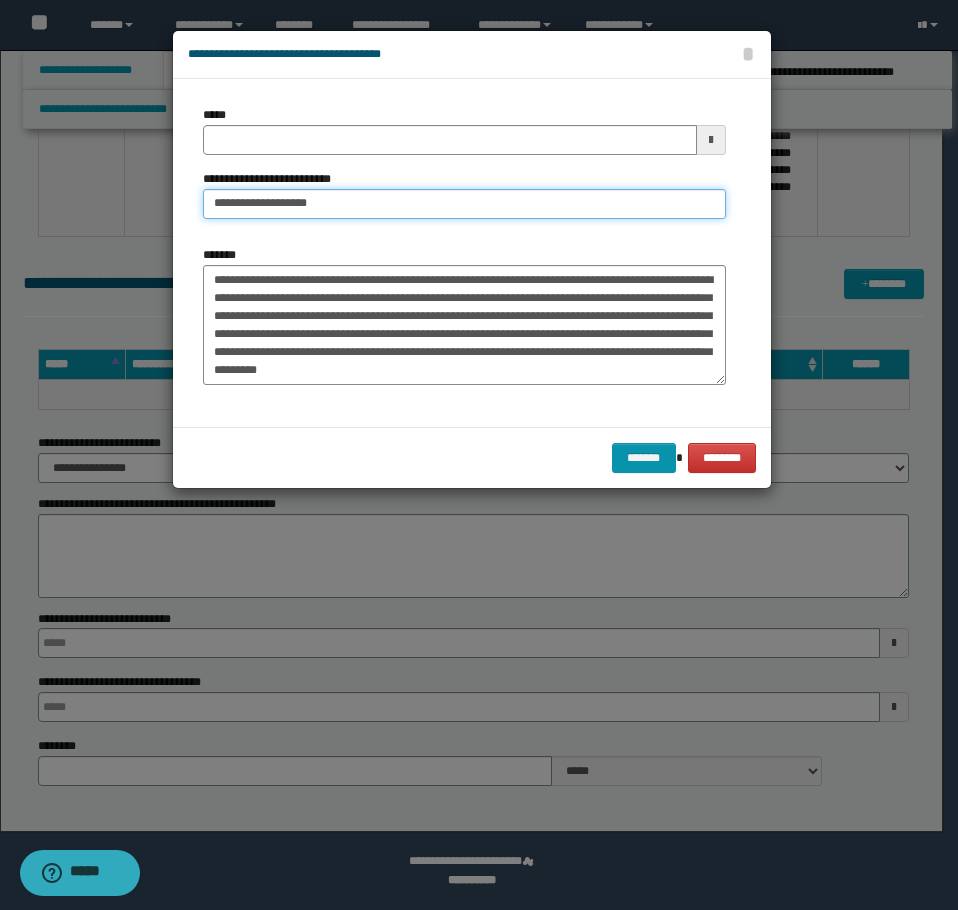 type on "**********" 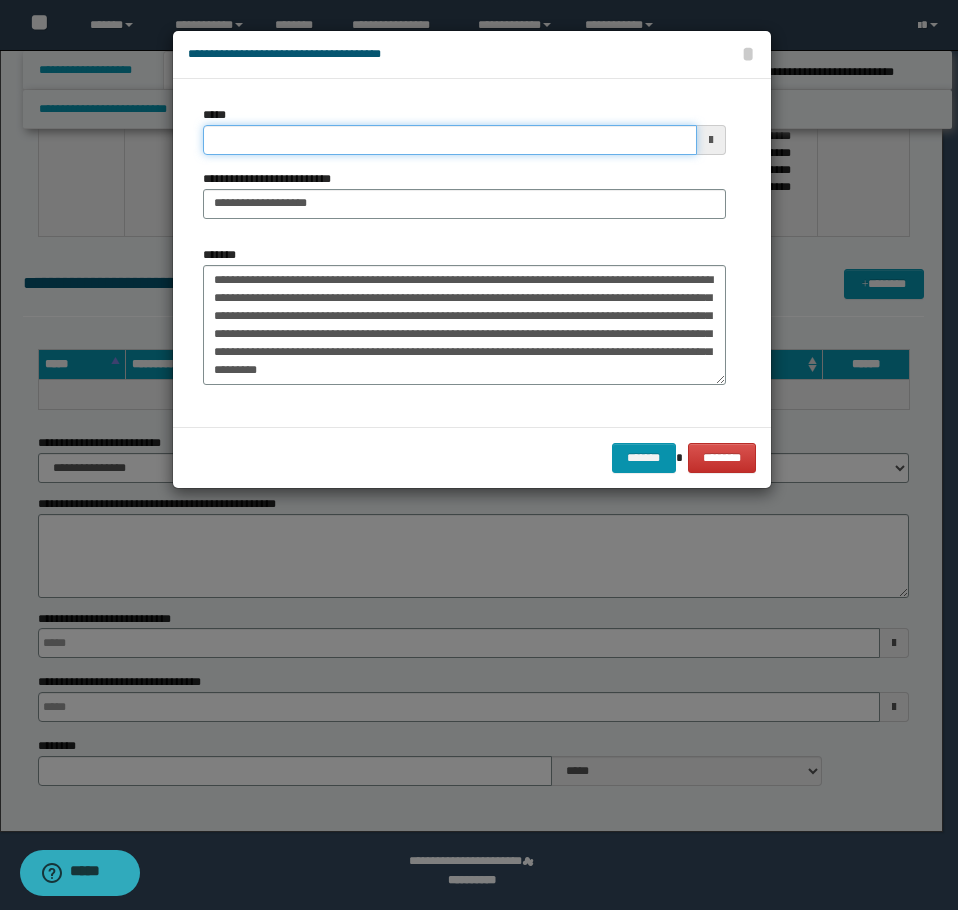 click on "*****" at bounding box center (450, 140) 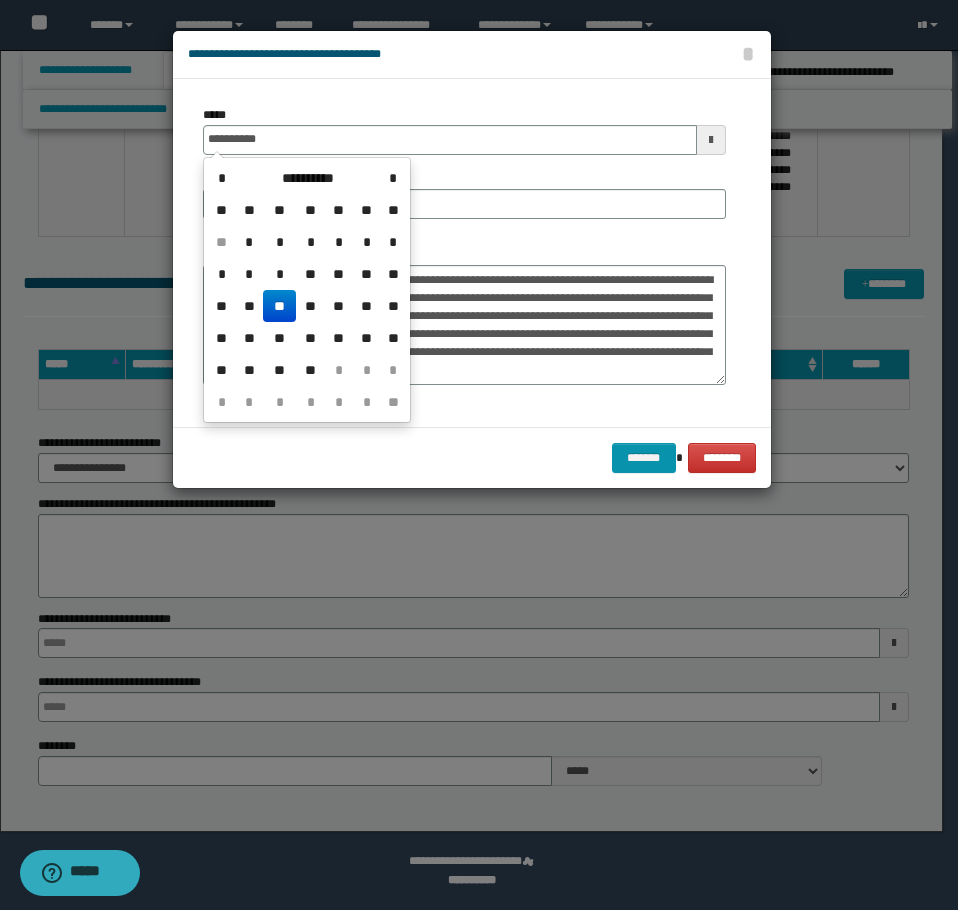type on "**********" 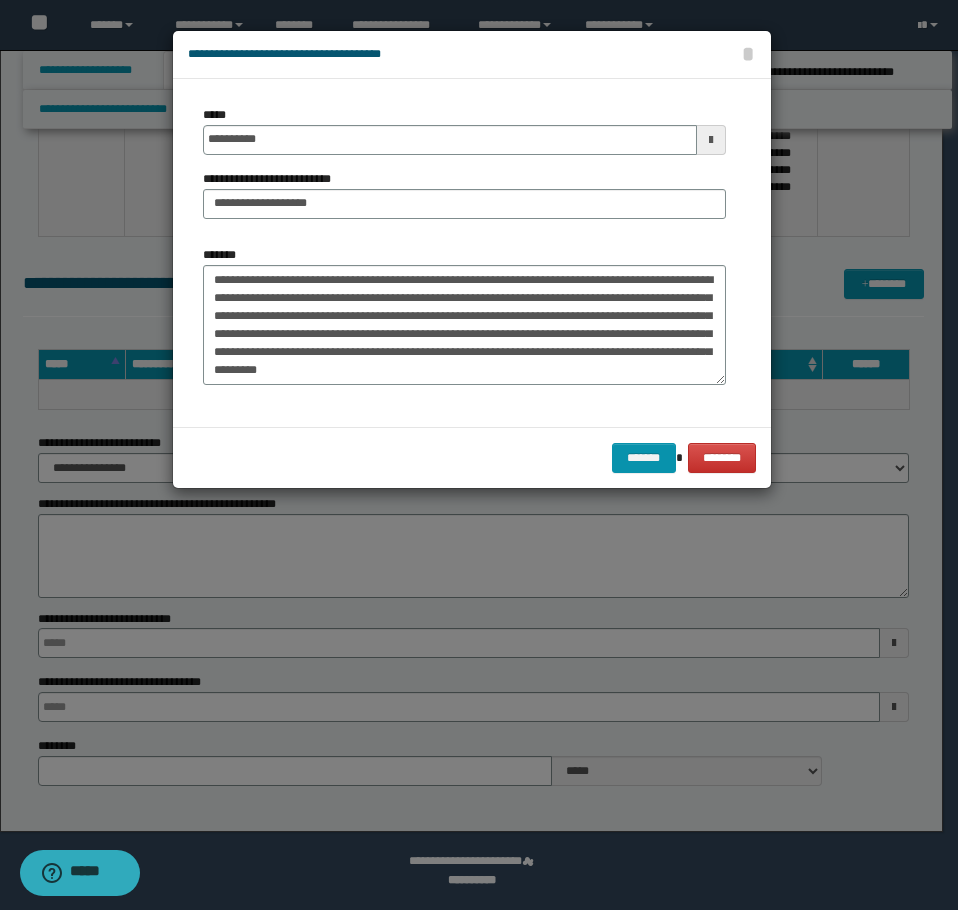 click on "**********" at bounding box center [464, 253] 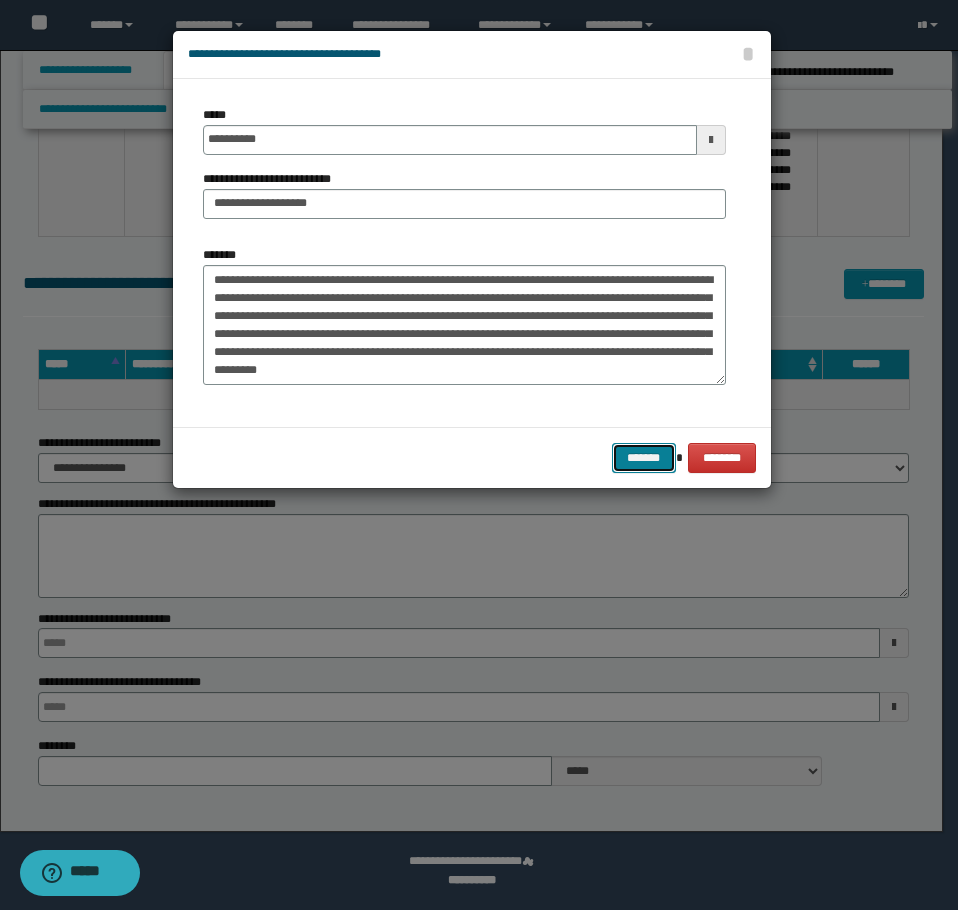 drag, startPoint x: 625, startPoint y: 455, endPoint x: 638, endPoint y: 469, distance: 19.104973 